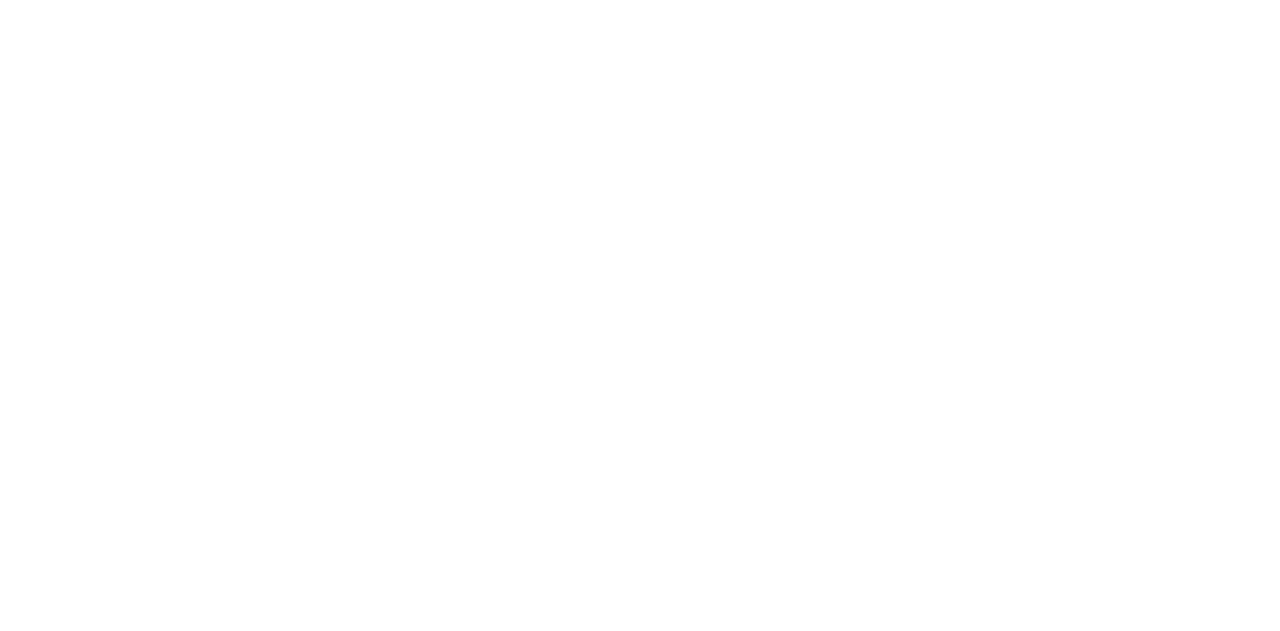 scroll, scrollTop: 0, scrollLeft: 0, axis: both 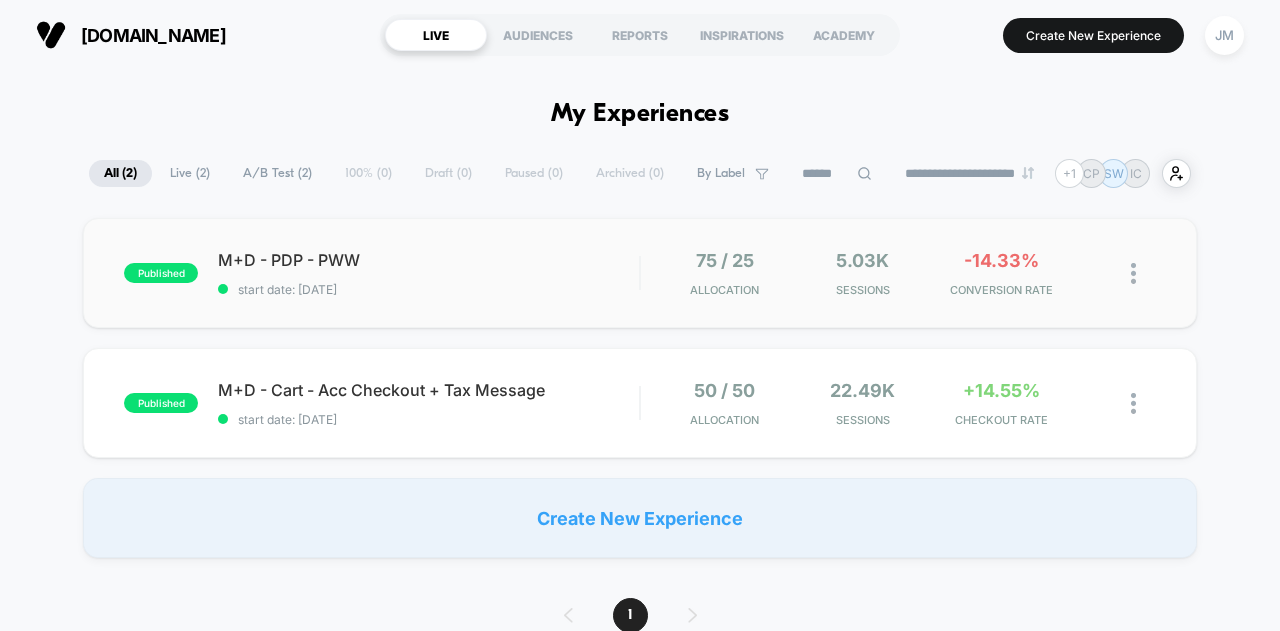 click on "JM" at bounding box center (1224, 35) 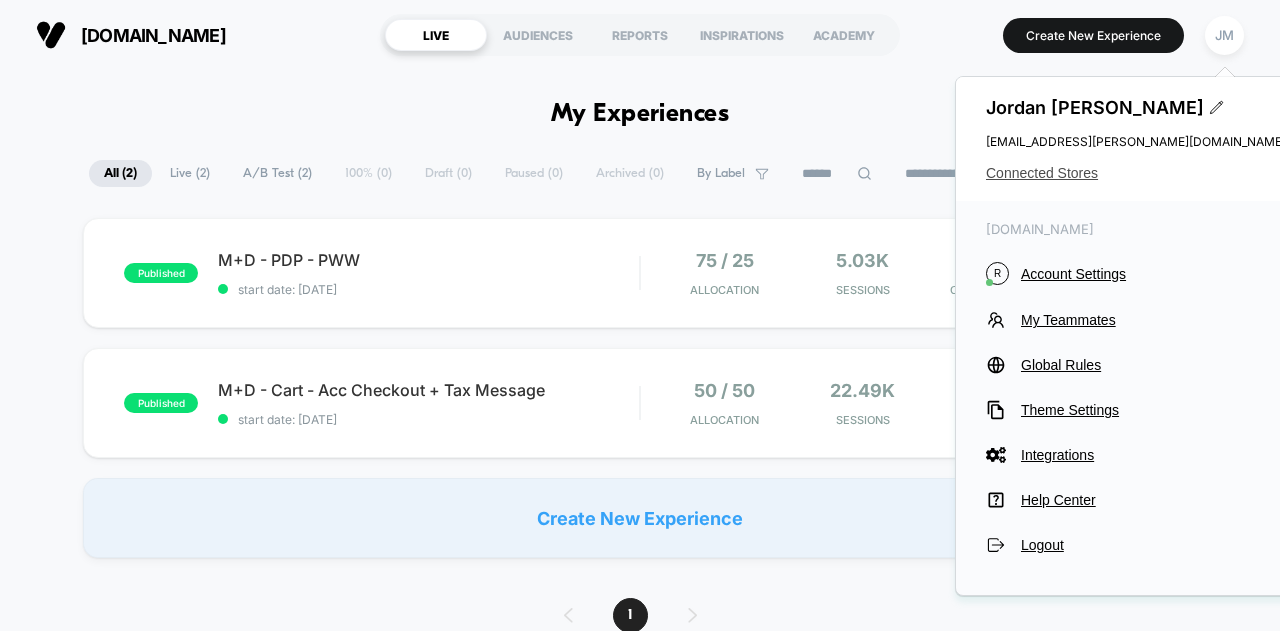 click on "Connected Stores" at bounding box center [1136, 173] 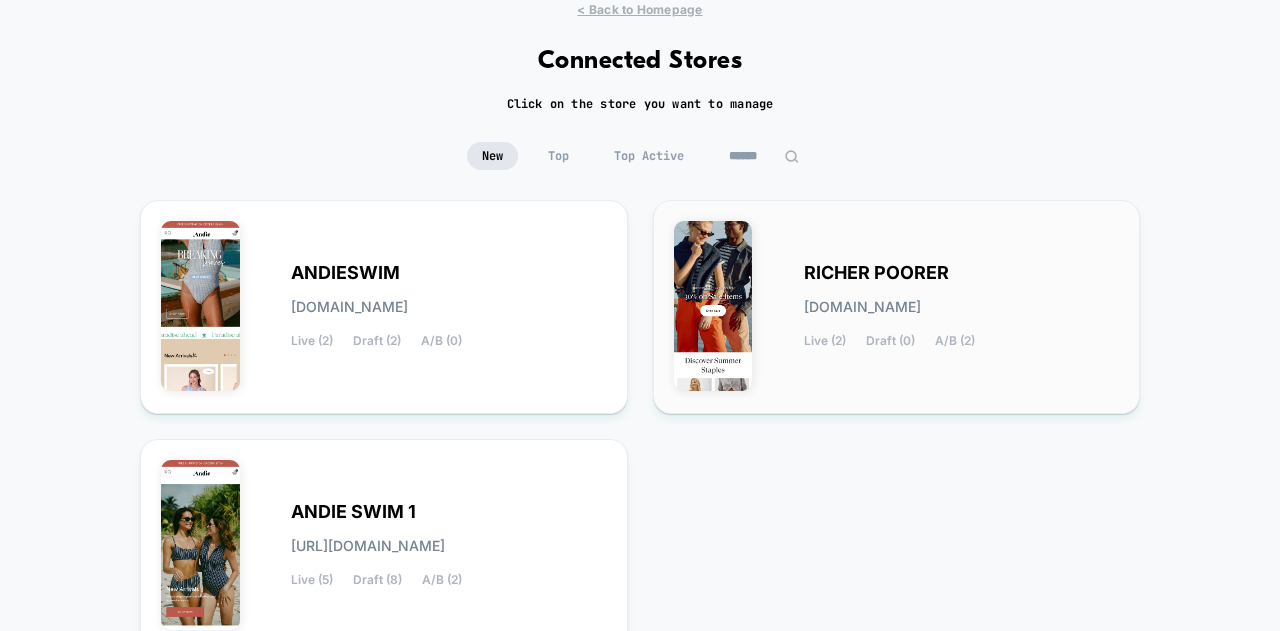 scroll, scrollTop: 100, scrollLeft: 0, axis: vertical 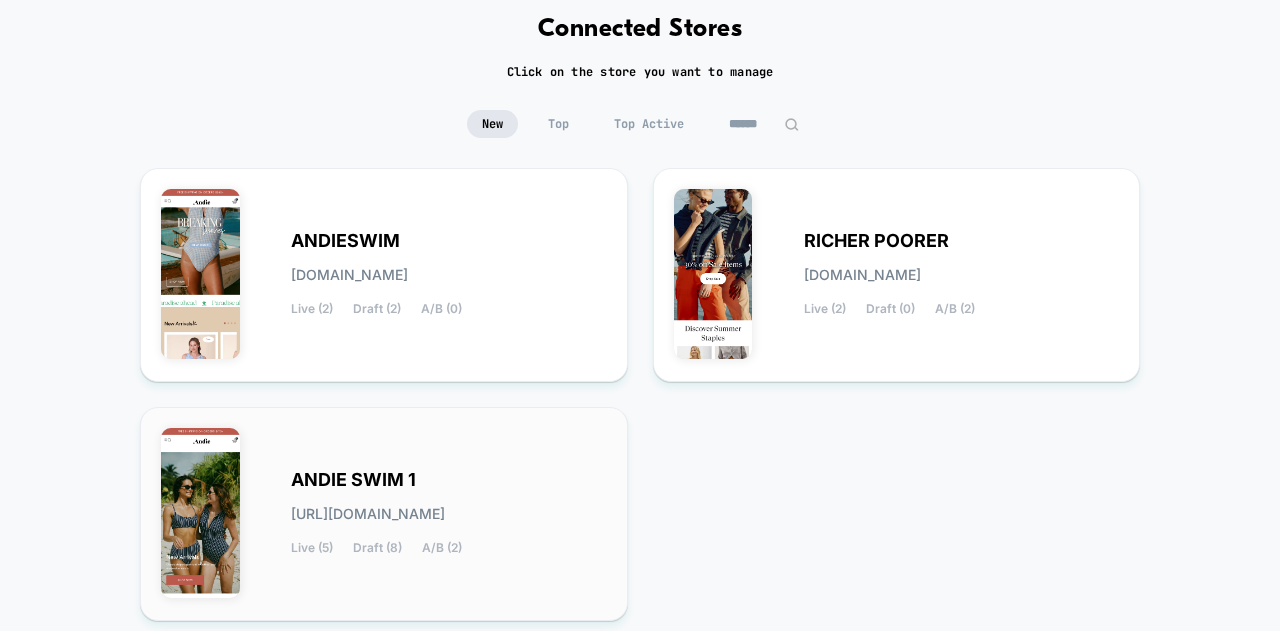 click on "ANDIE SWIM 1 [URL][DOMAIN_NAME] Live (5) Draft (8) A/B (2)" at bounding box center (449, 514) 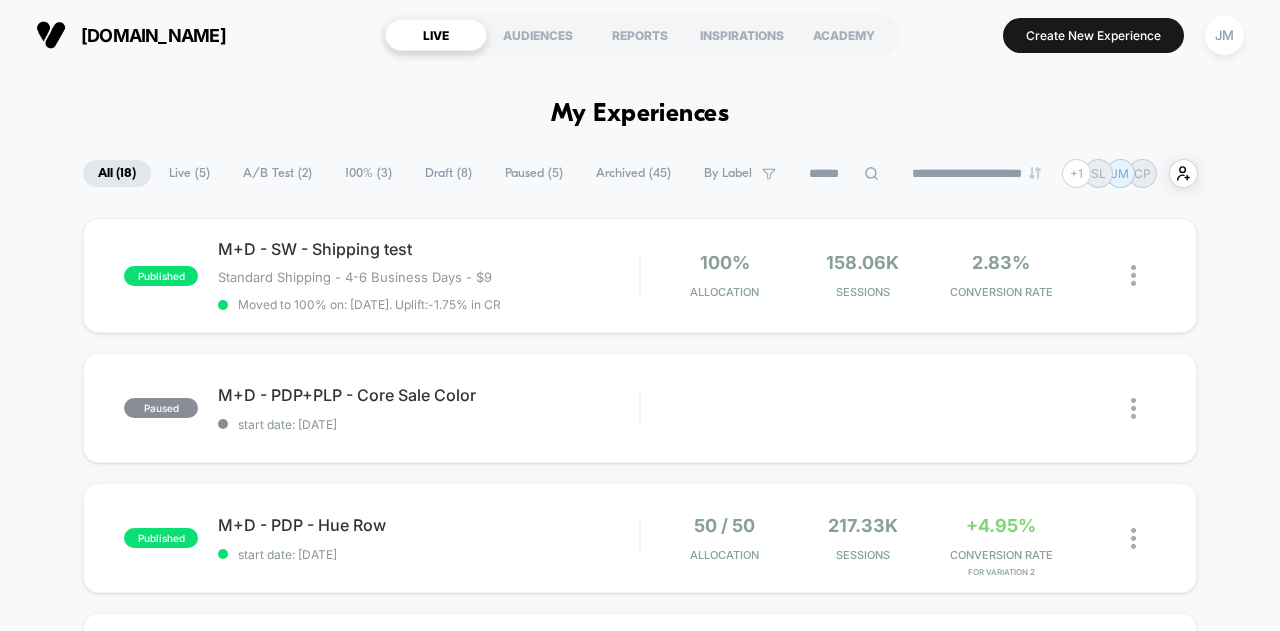 click on "Draft ( 8 )" at bounding box center (448, 173) 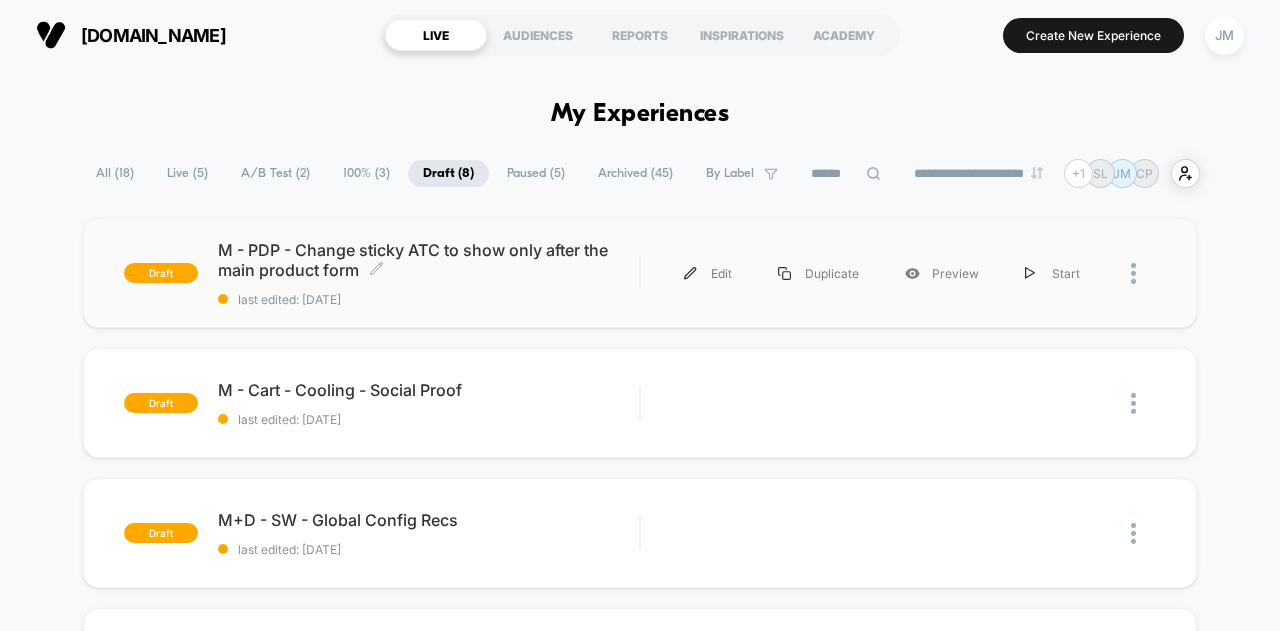 click on "M - PDP - Change sticky ATC to show only after the main product form Click to edit experience details" at bounding box center (428, 260) 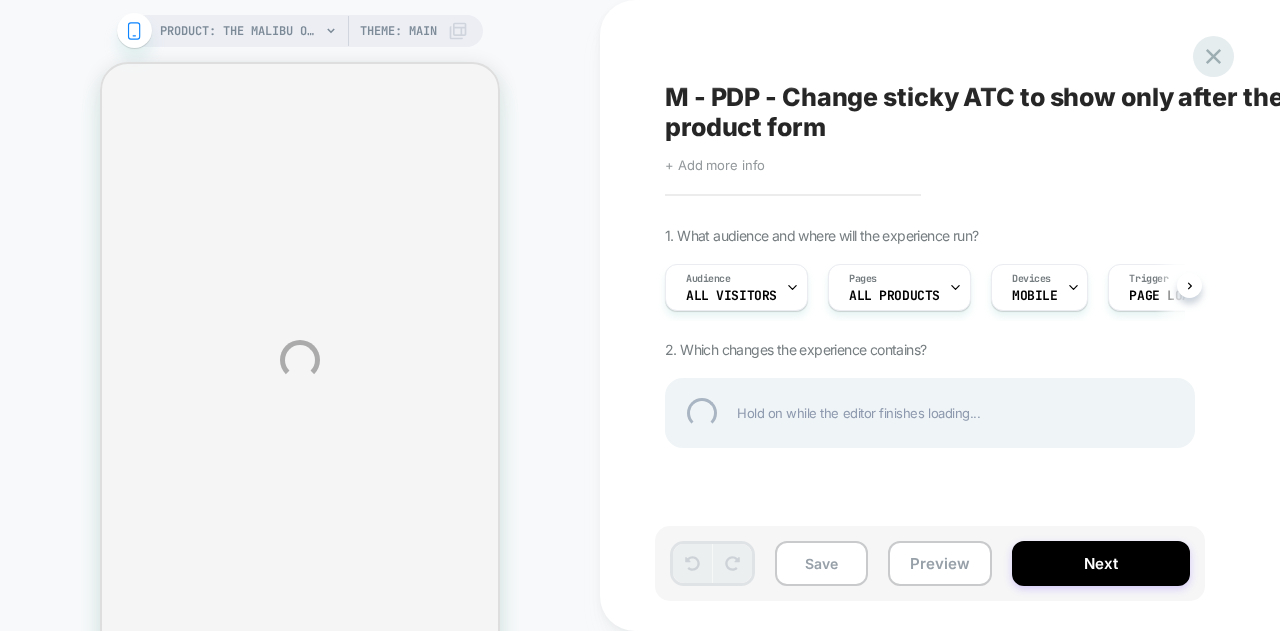 click at bounding box center (1213, 56) 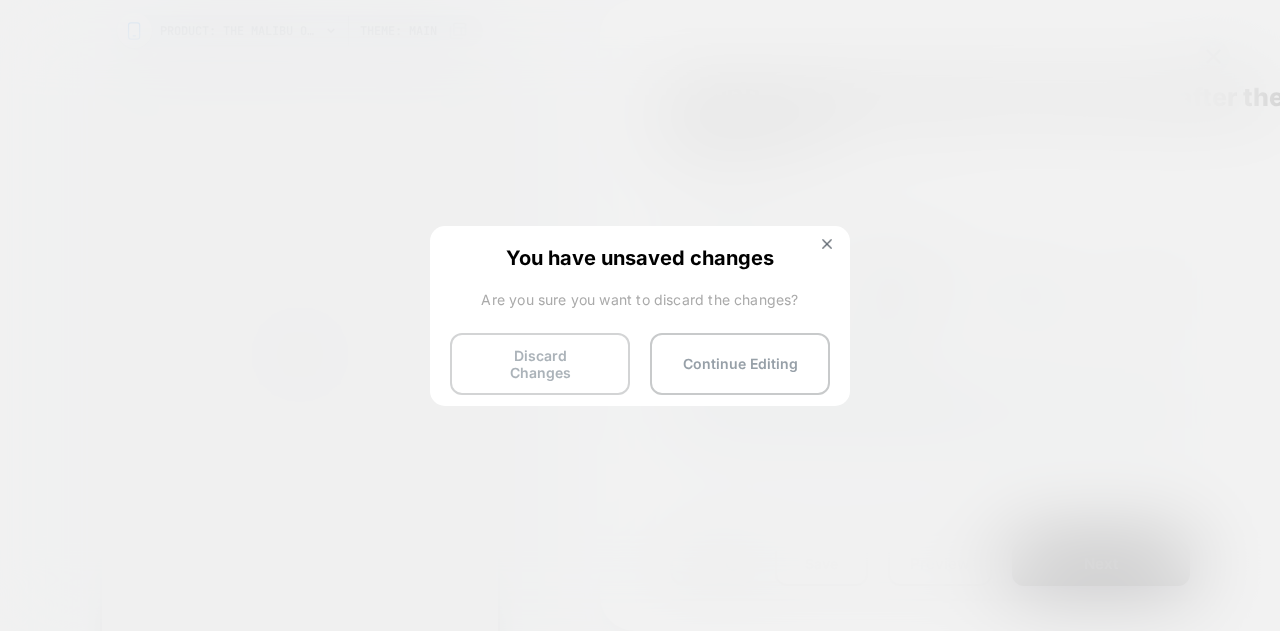 click on "Discard Changes" at bounding box center [540, 364] 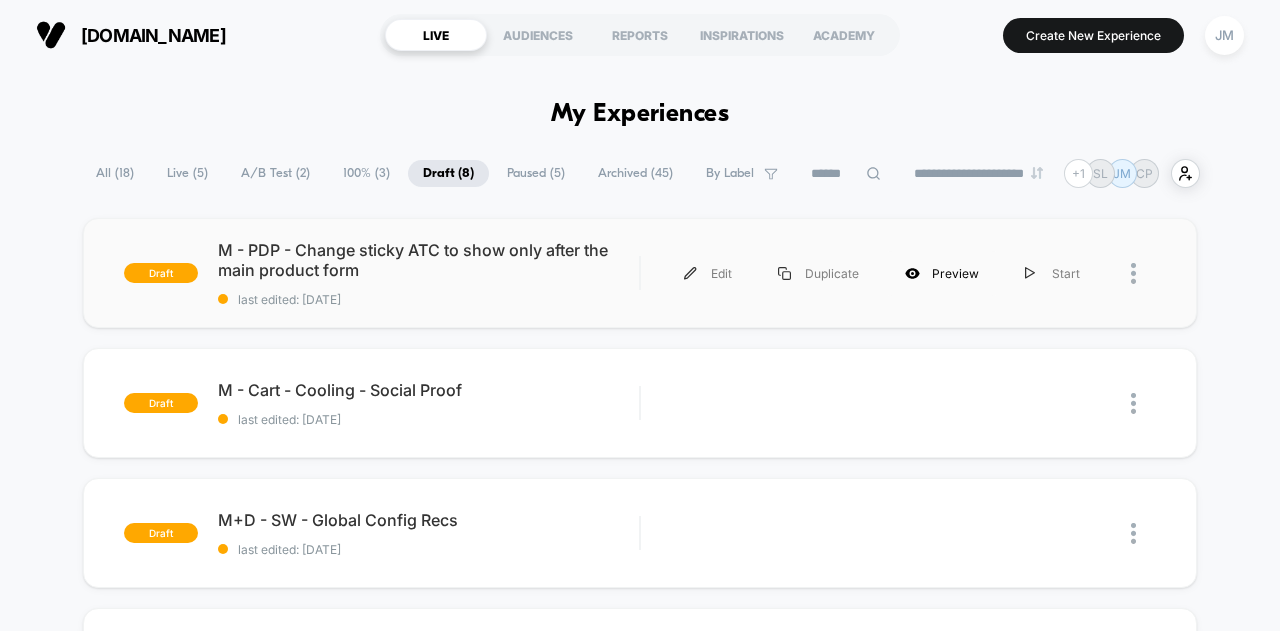 click on "Preview" at bounding box center [942, 273] 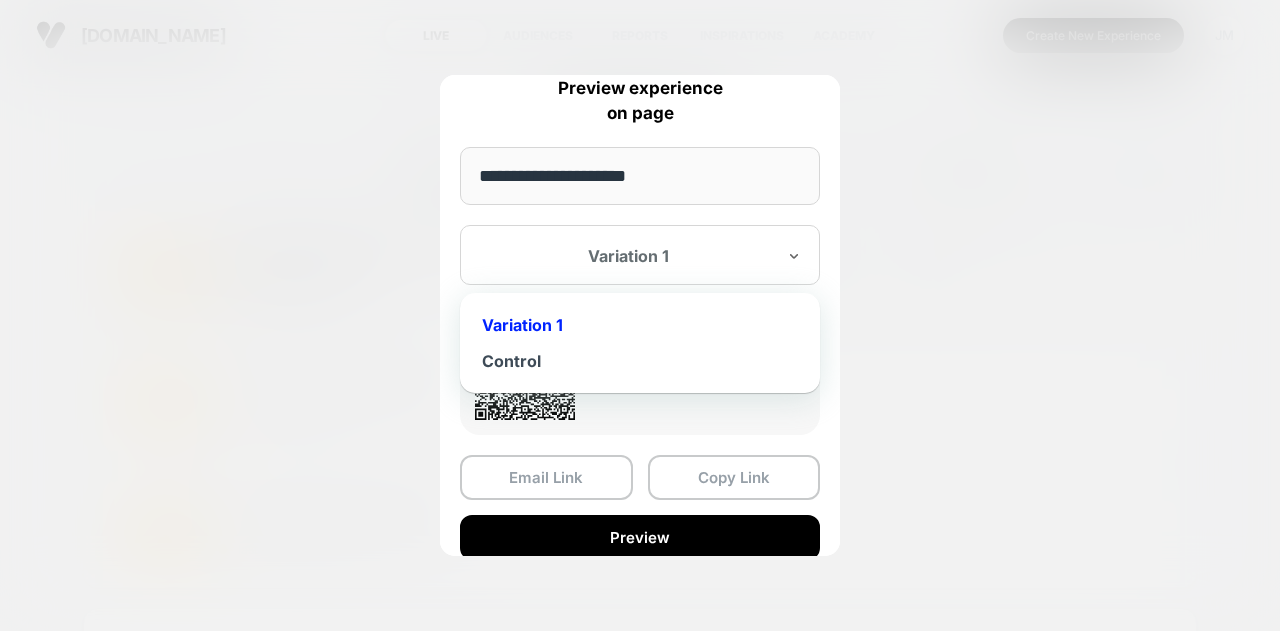 click at bounding box center (628, 256) 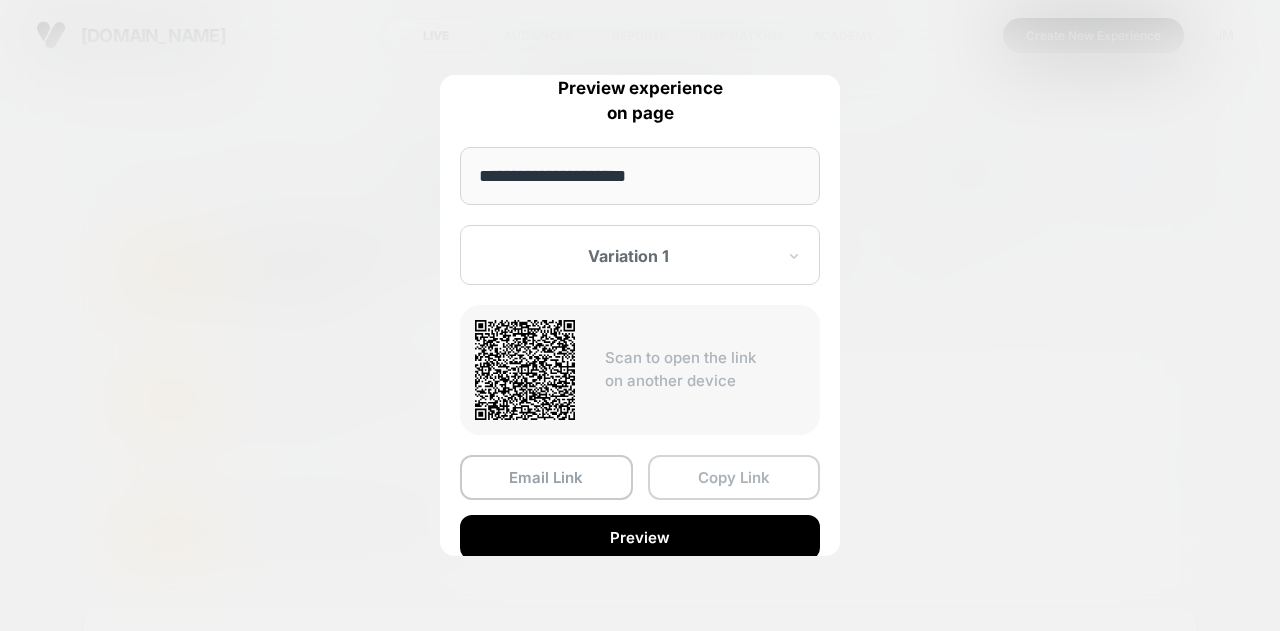 click on "Copy Link" at bounding box center [734, 477] 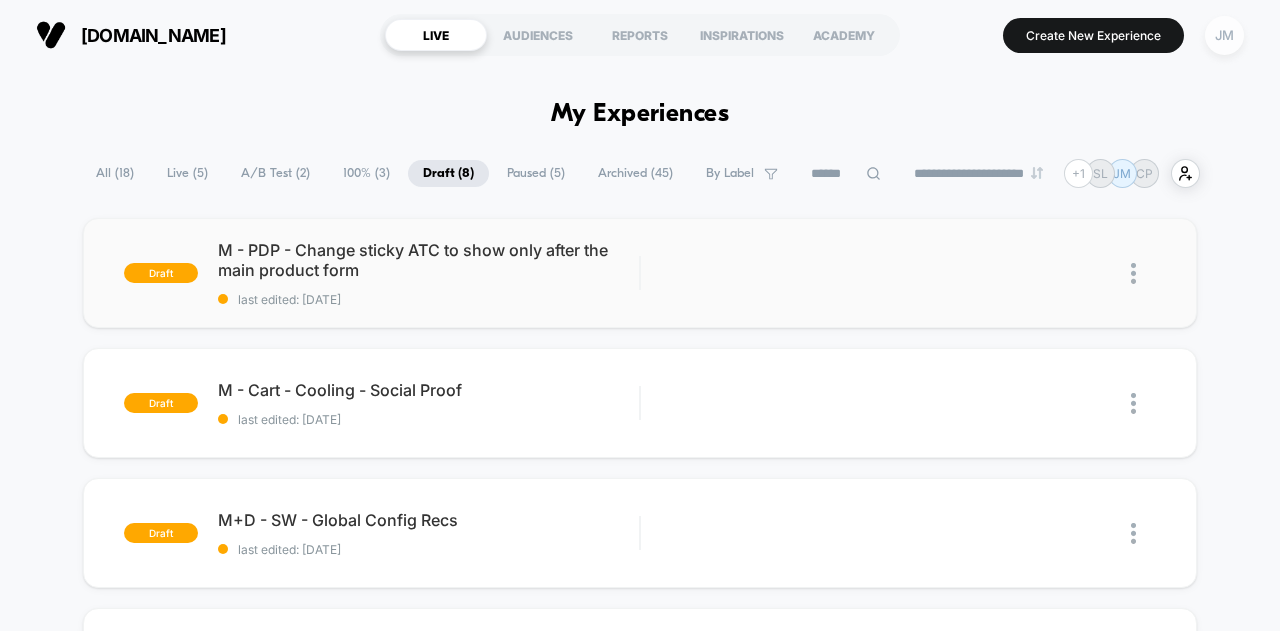 click on "JM" at bounding box center [1224, 35] 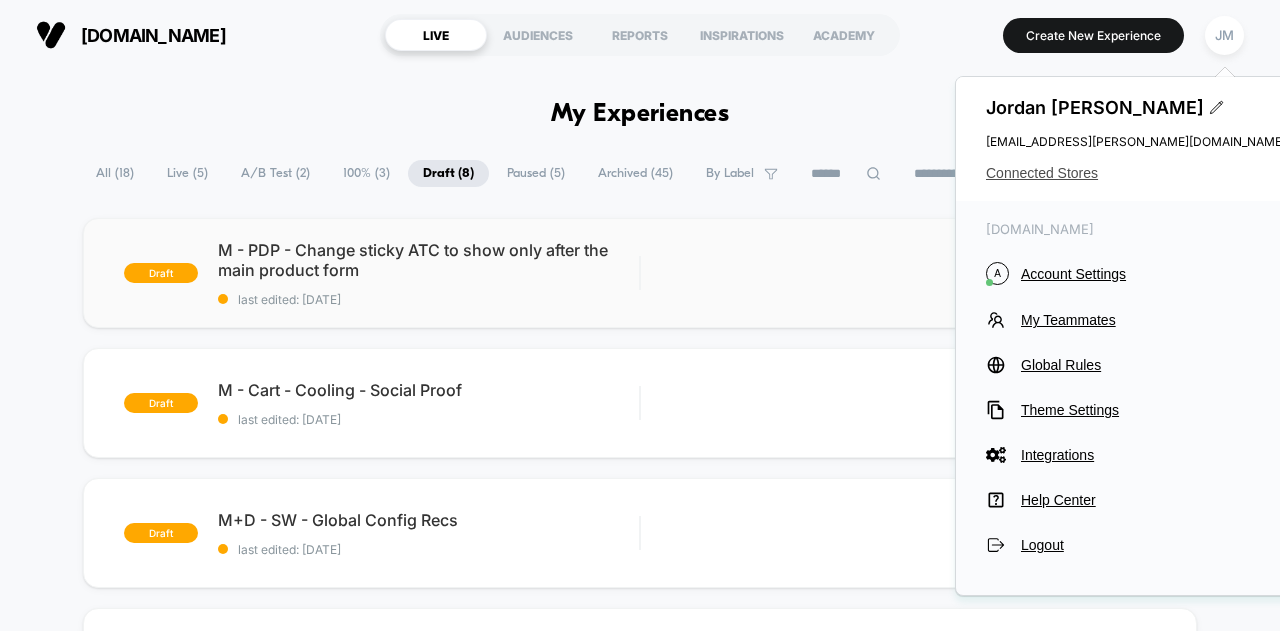 click on "Connected Stores" at bounding box center [1136, 173] 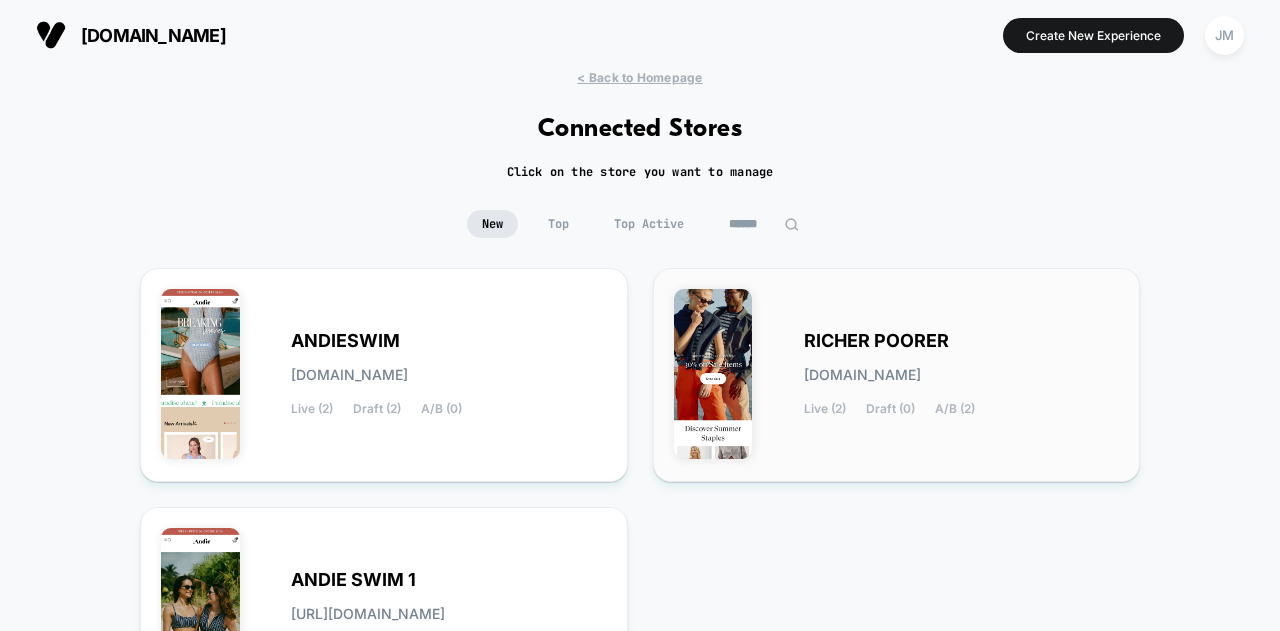 click on "RICHER POORER [DOMAIN_NAME] Live (2) Draft (0) A/B (2)" at bounding box center [897, 375] 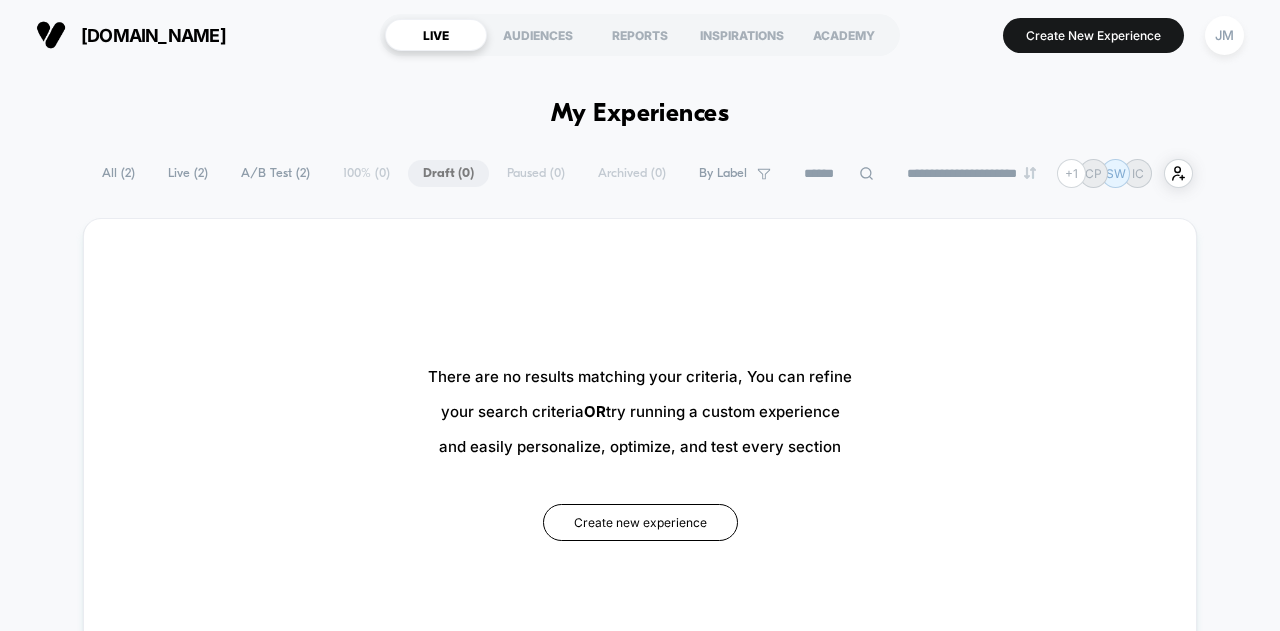click on "A/B Test ( 2 )" at bounding box center (275, 173) 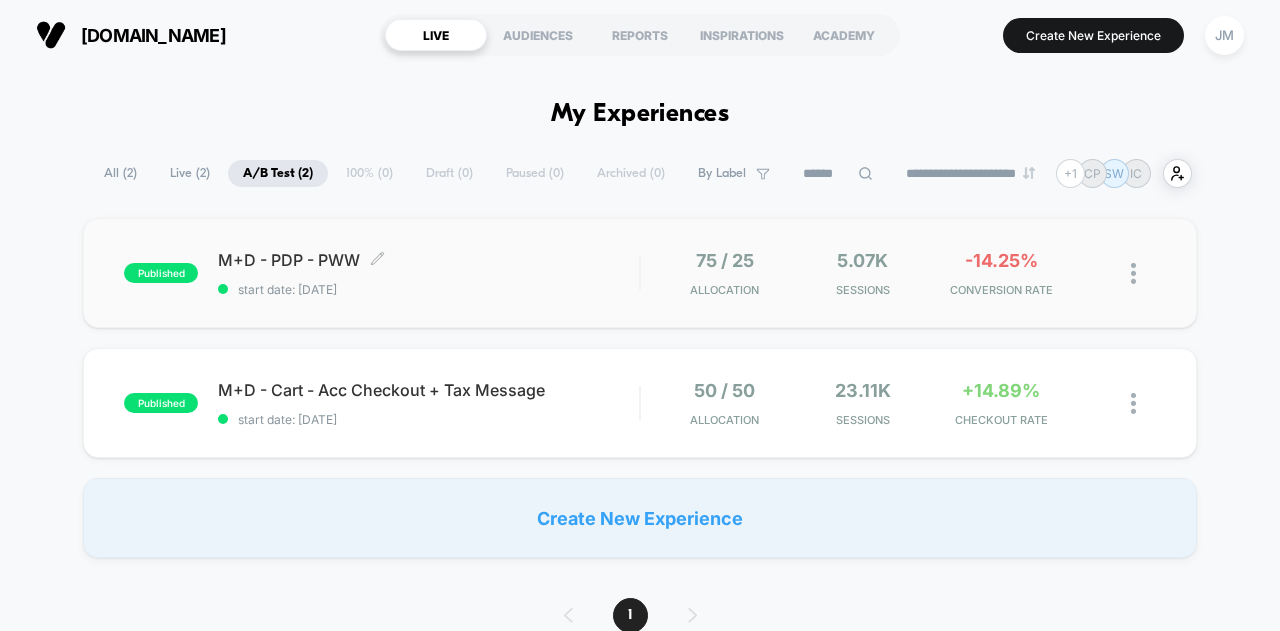 click on "M+D - PDP - PWW  Click to edit experience details" at bounding box center (428, 260) 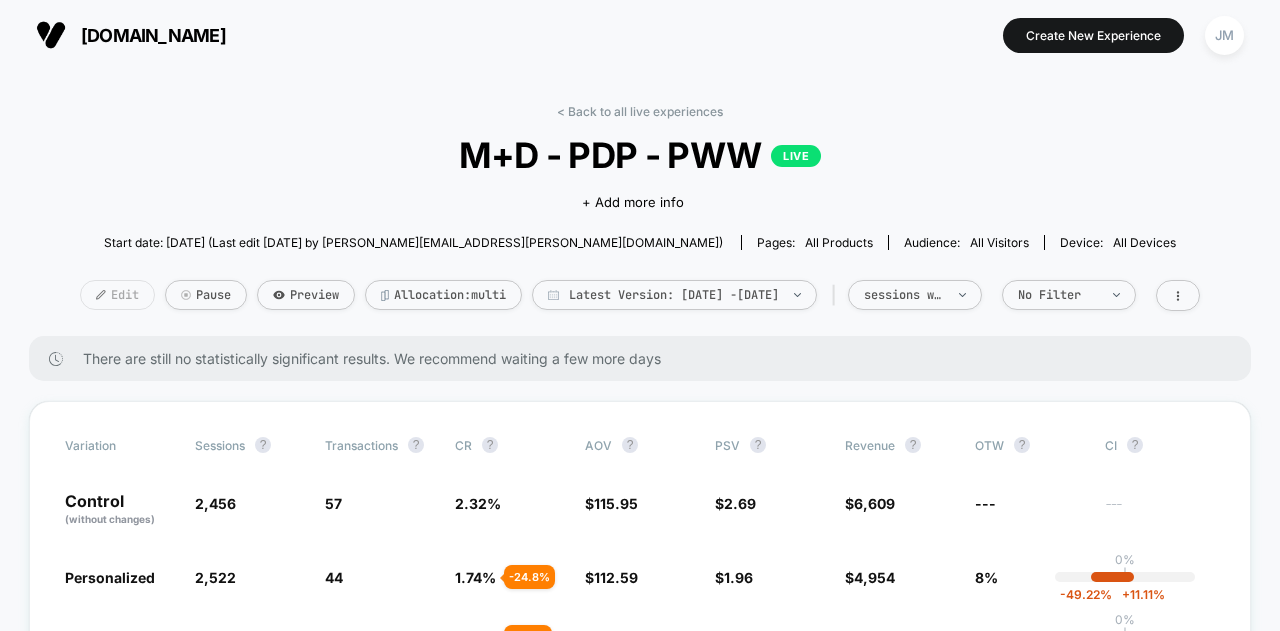 click on "Edit" at bounding box center [117, 295] 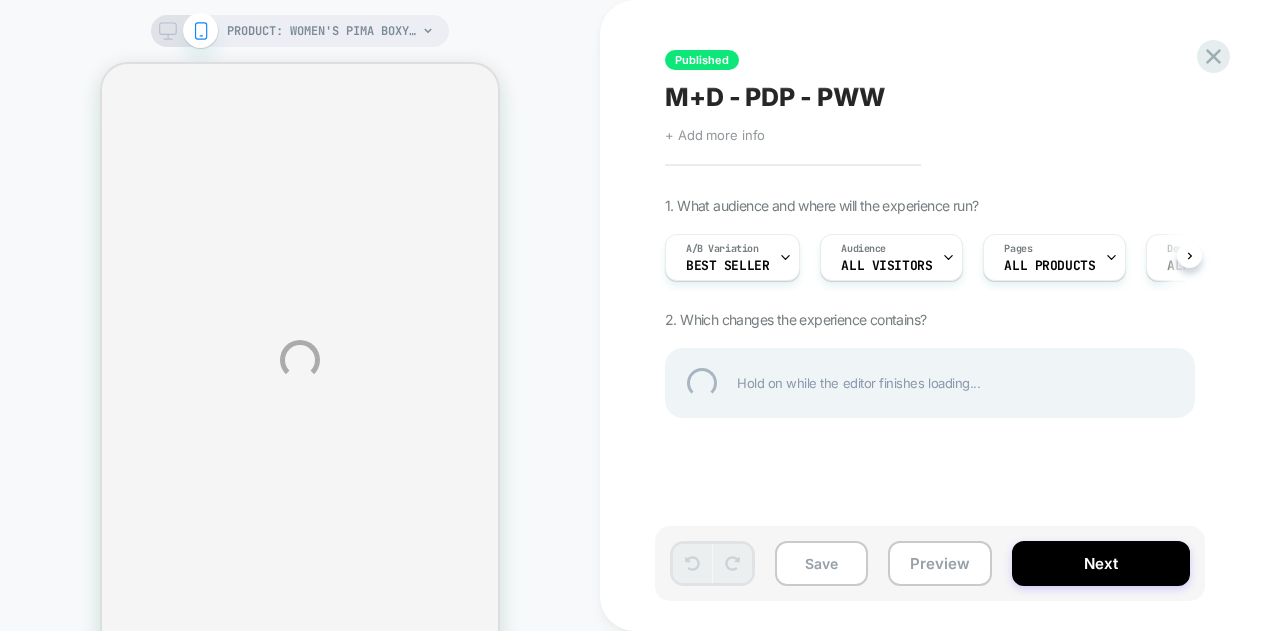 click on "PRODUCT: Women's Pima Boxy Crop Stripe Tee [womens] PRODUCT: Women's Pima Boxy Crop Stripe Tee [womens] Published M+D - PDP - PWW  Click to edit experience details + Add more info 1. What audience and where will the experience run? A/B Variation Best Seller Audience All Visitors Pages ALL PRODUCTS Devices ALL DEVICES Trigger Page Load 2. Which changes the experience contains? Hold on while the editor finishes loading... Save Preview Next" at bounding box center (640, 360) 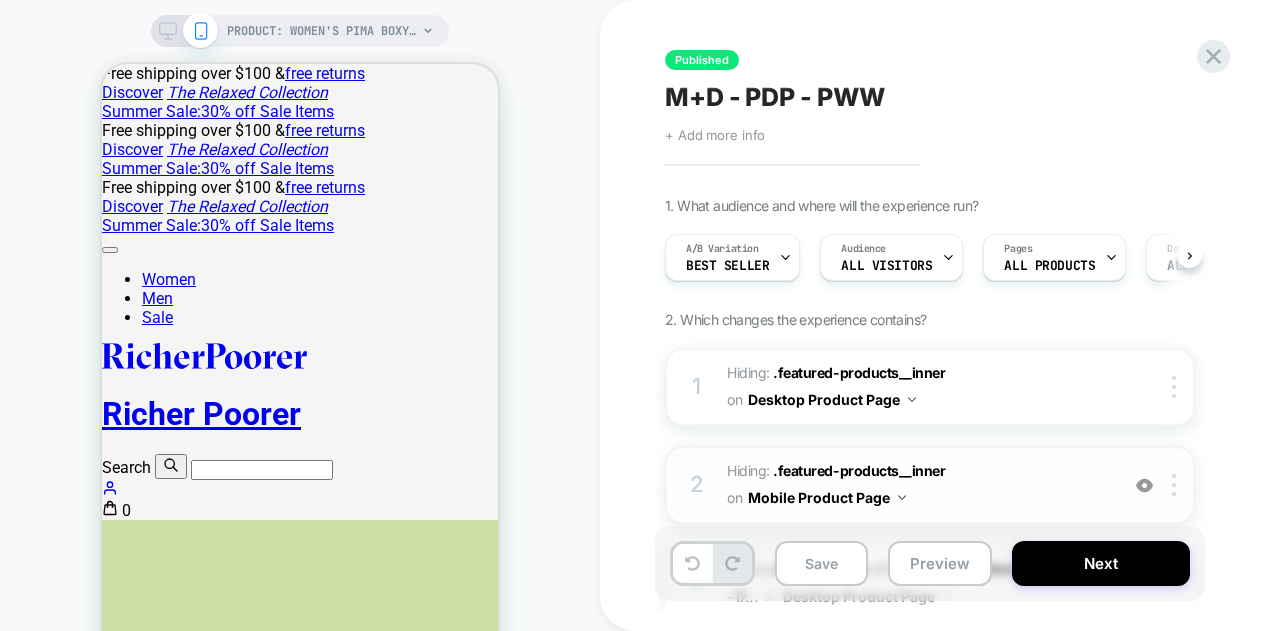 scroll, scrollTop: 0, scrollLeft: 1, axis: horizontal 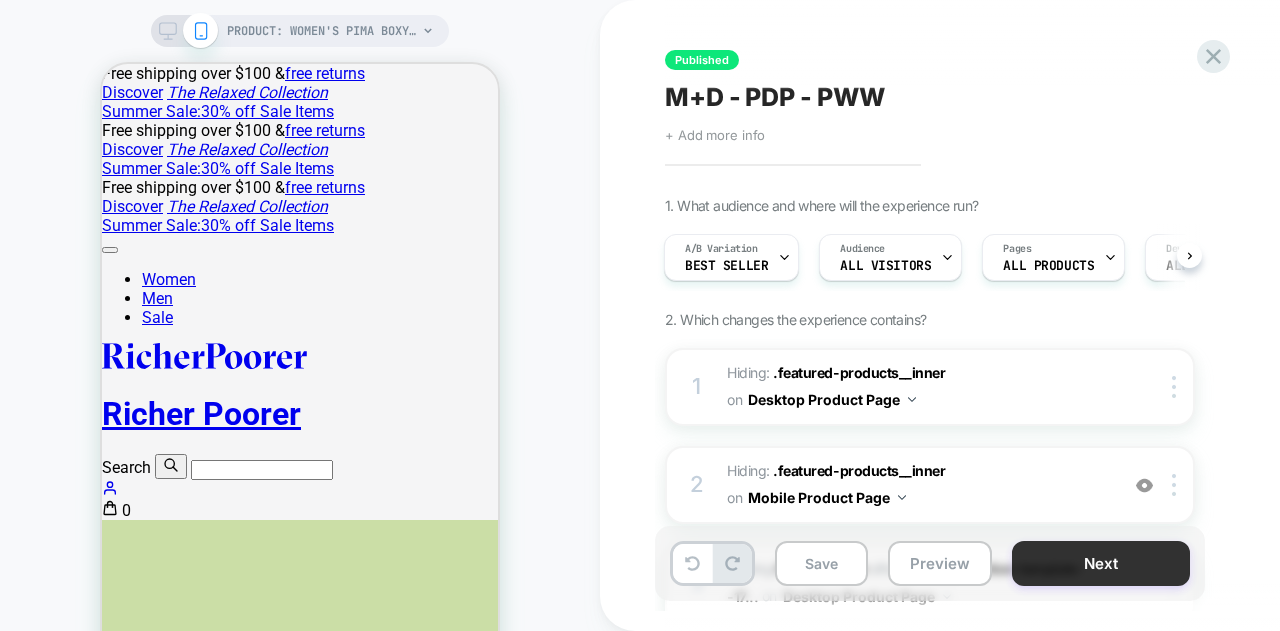 click on "Next" at bounding box center (1101, 563) 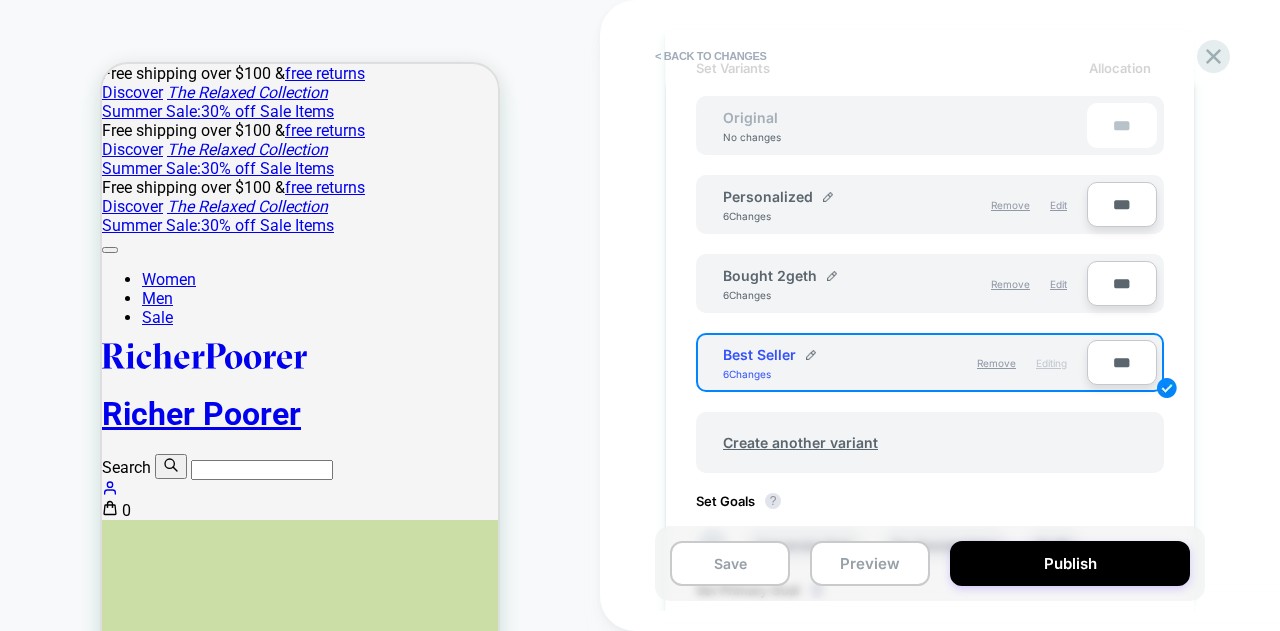 scroll, scrollTop: 964, scrollLeft: 0, axis: vertical 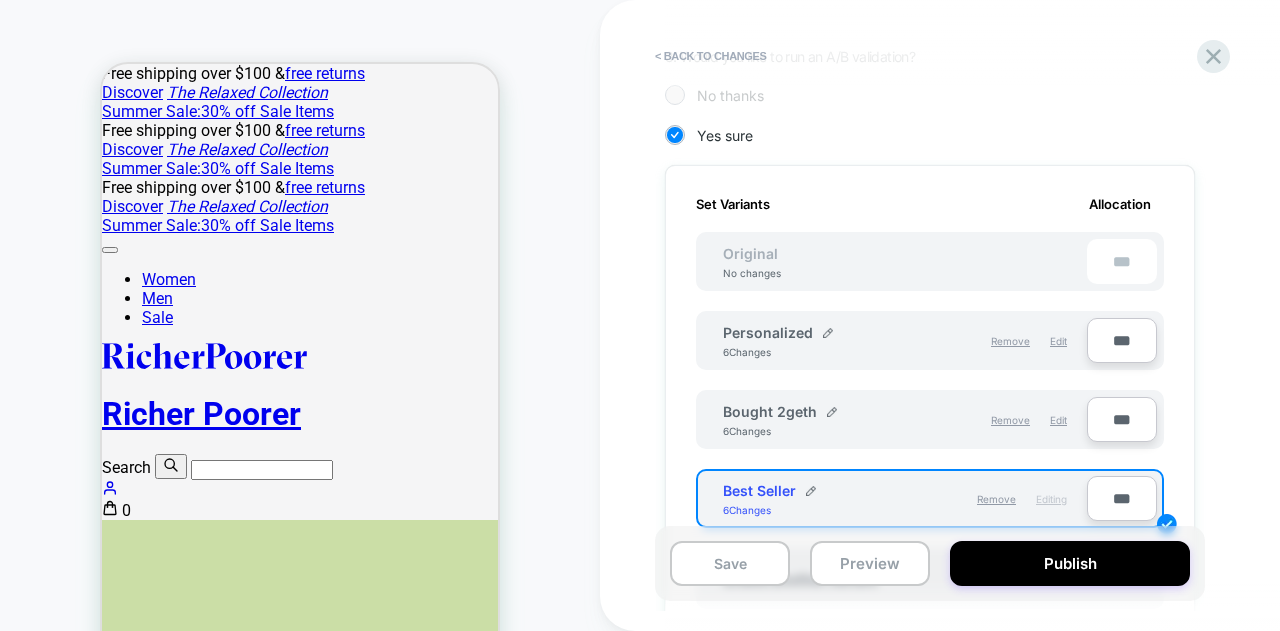 click on "***" at bounding box center (1122, 340) 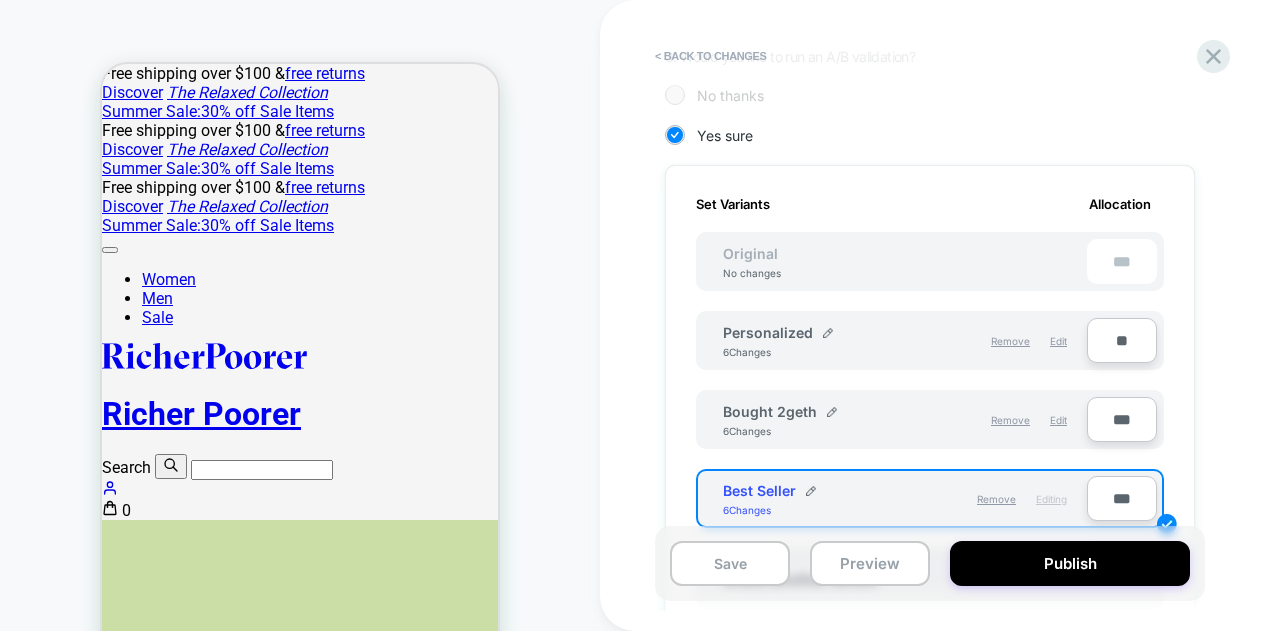 type on "***" 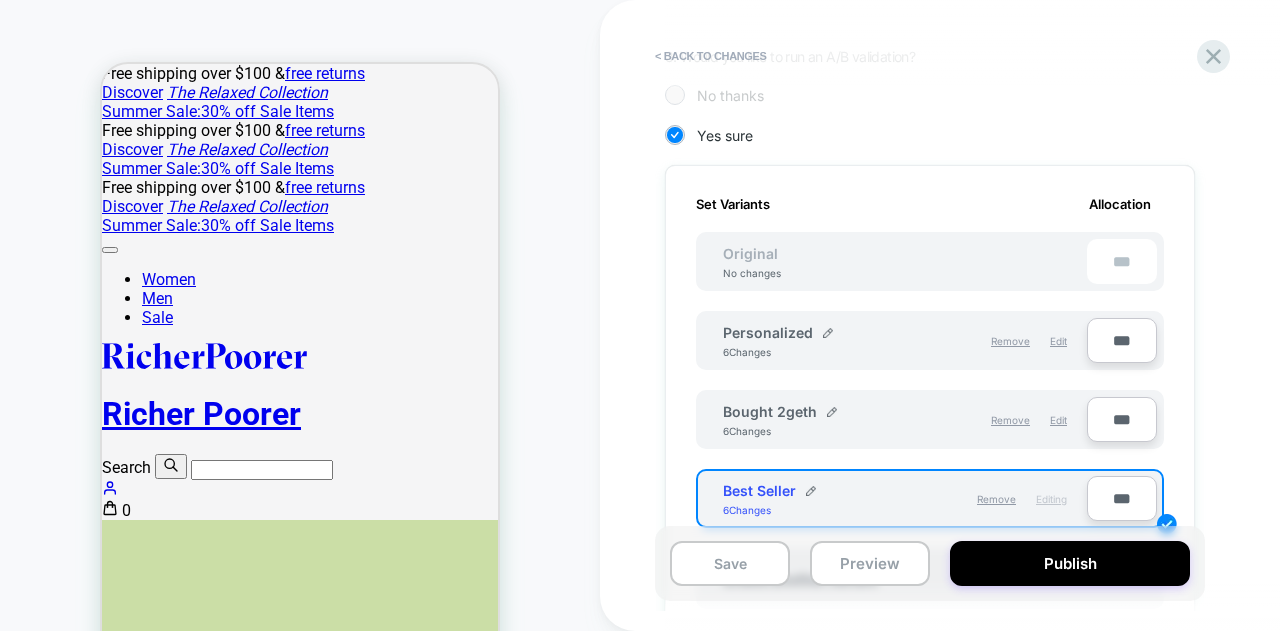 type on "**" 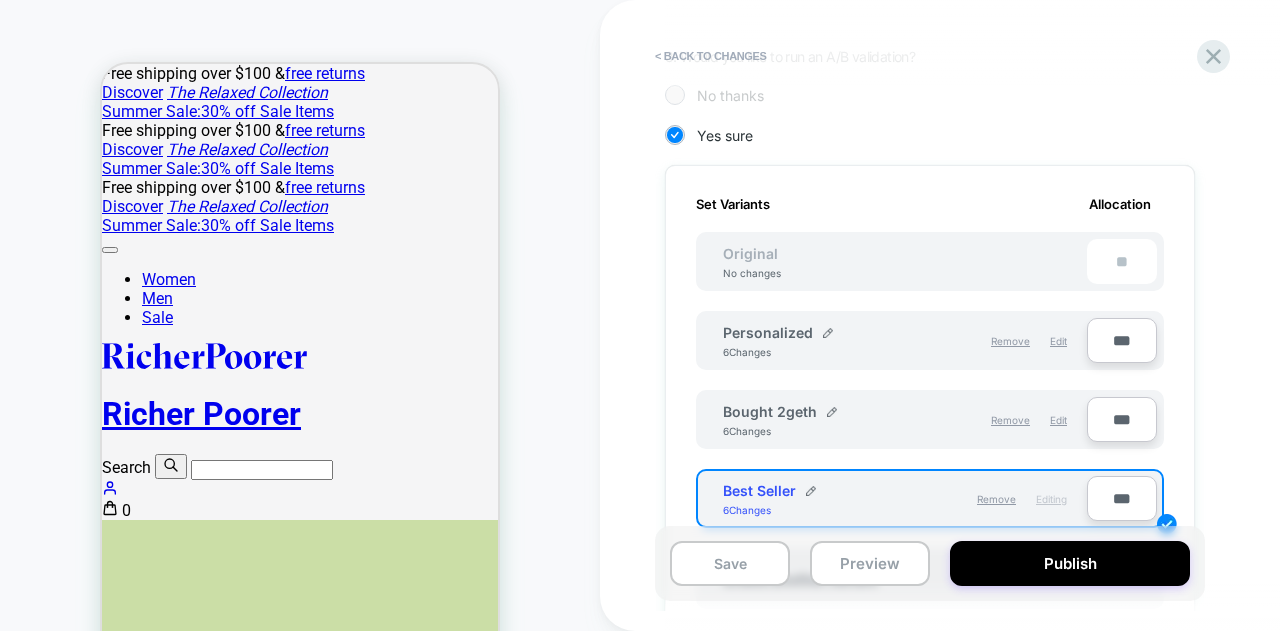 type on "***" 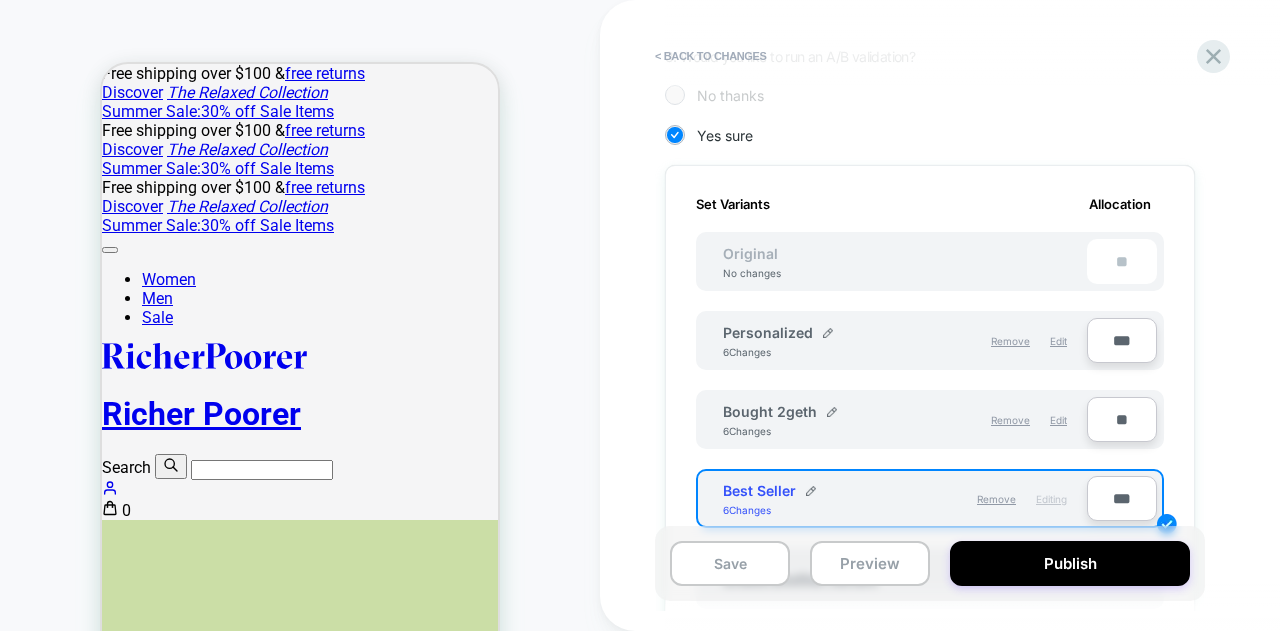 type on "**" 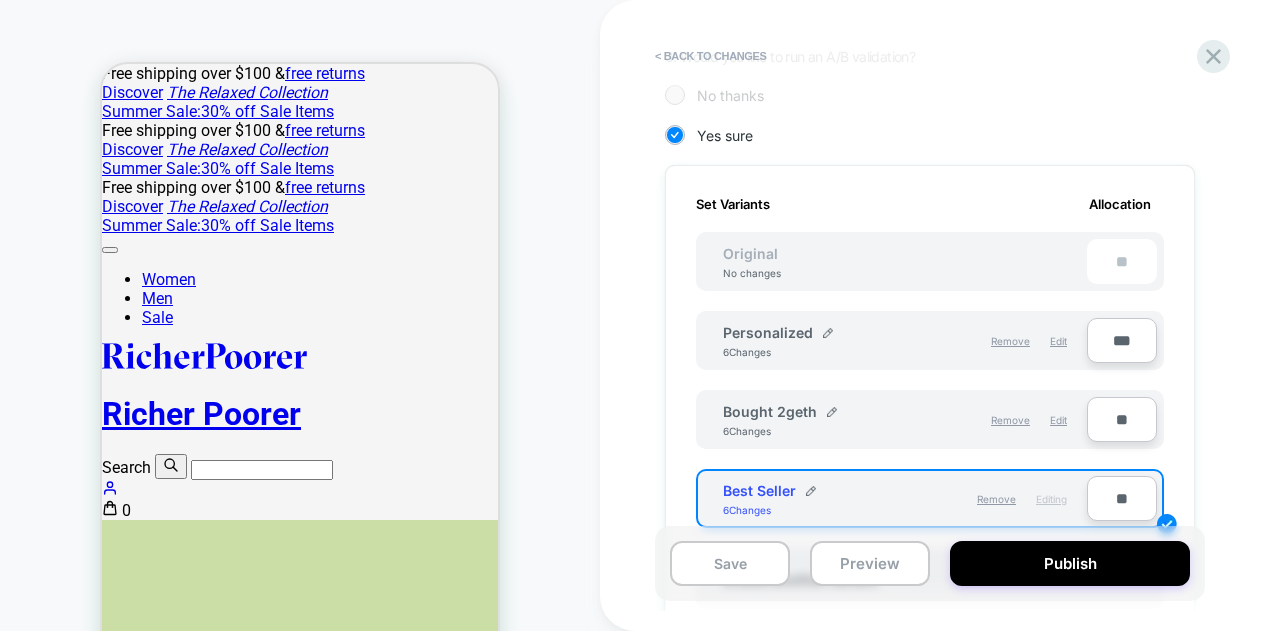 type on "**" 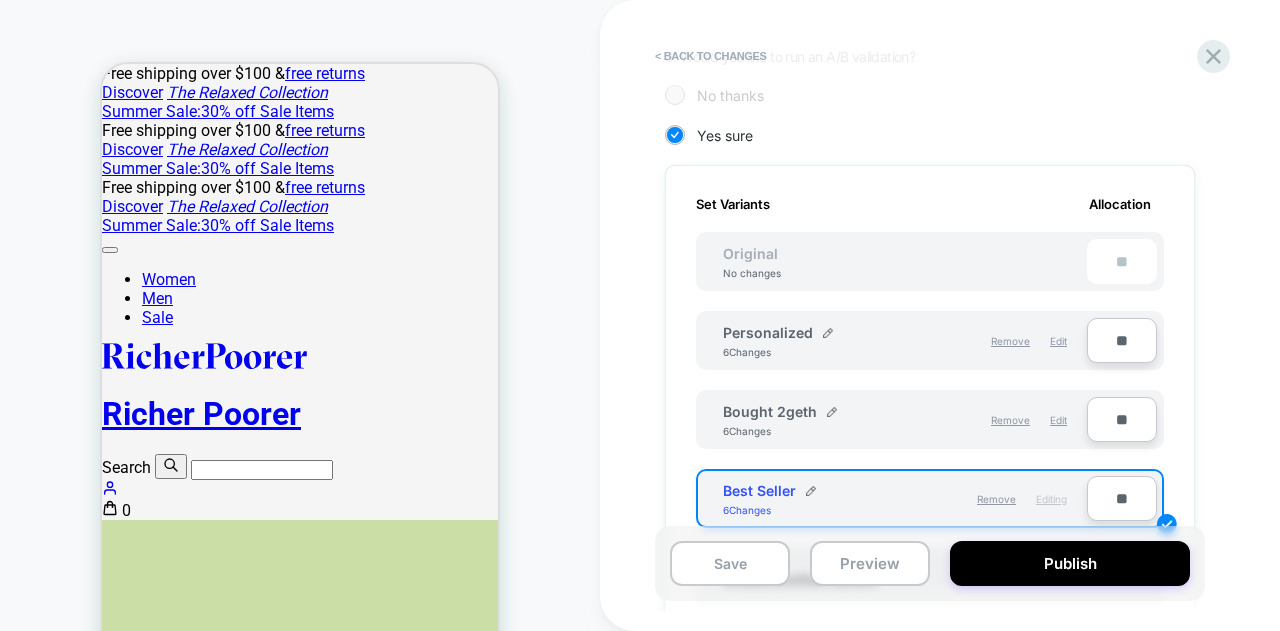 type on "***" 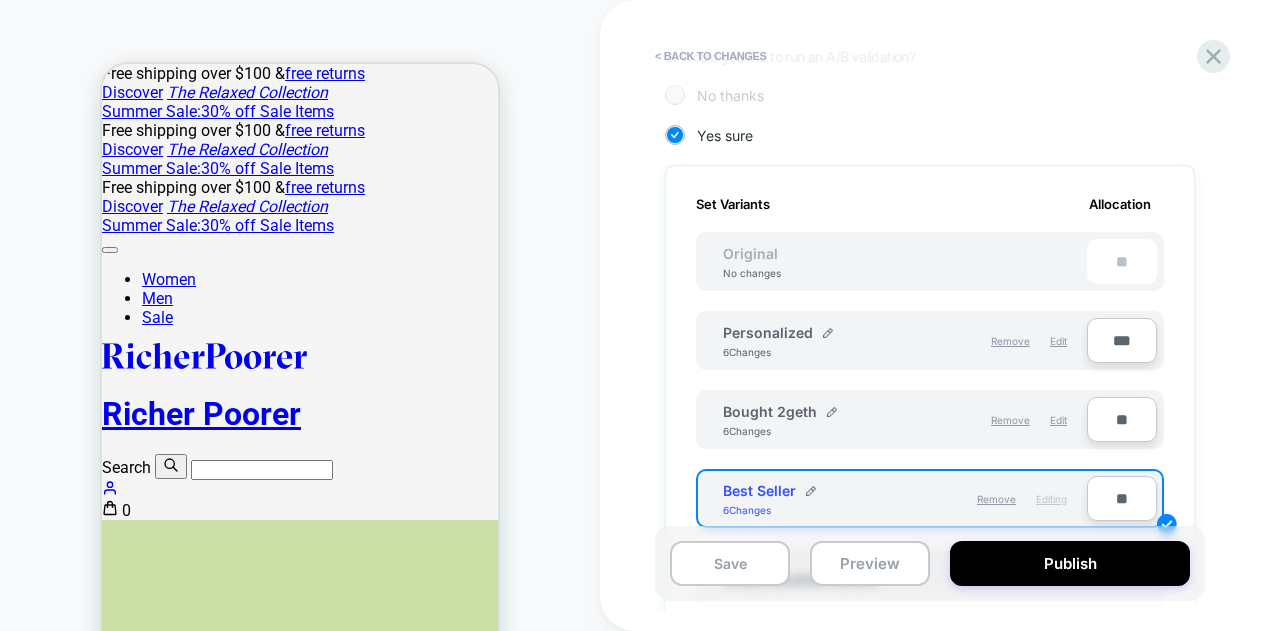 click on "Personalized 6  Changes" at bounding box center (814, 341) 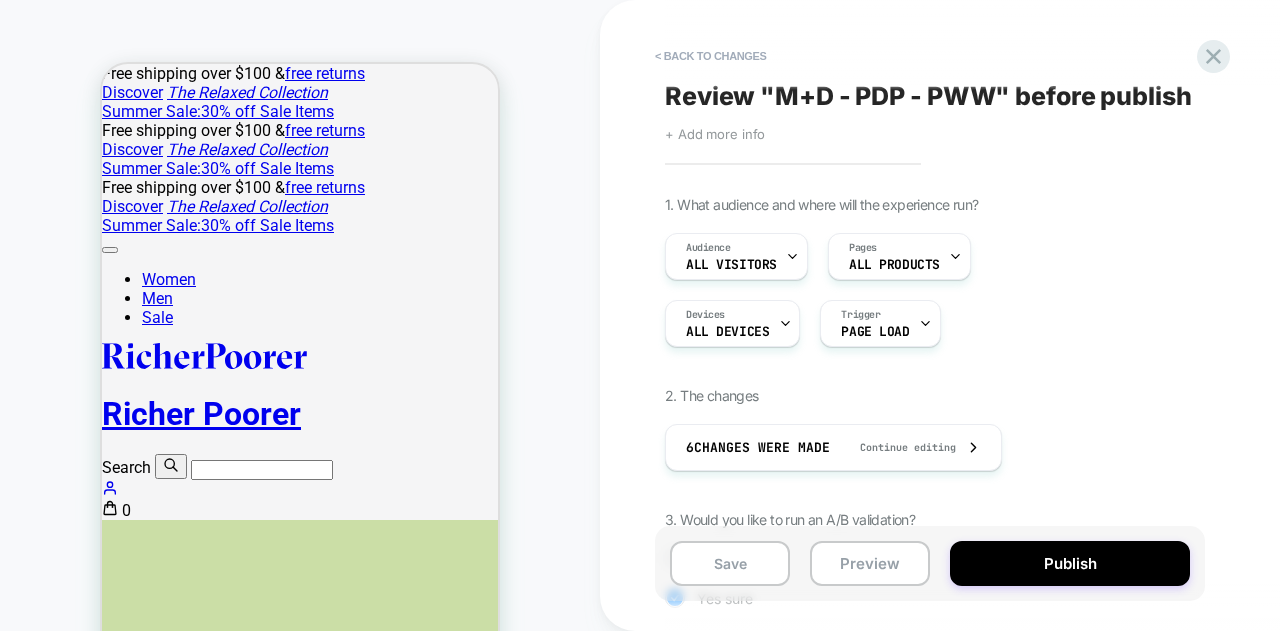scroll, scrollTop: 0, scrollLeft: 0, axis: both 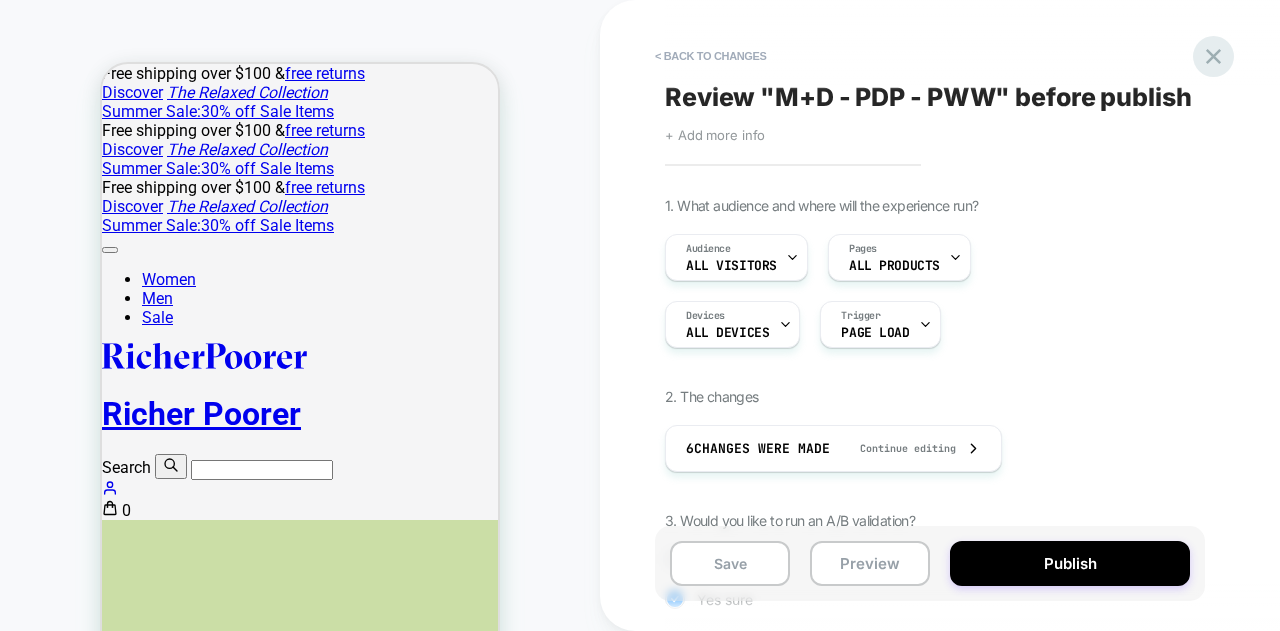 click 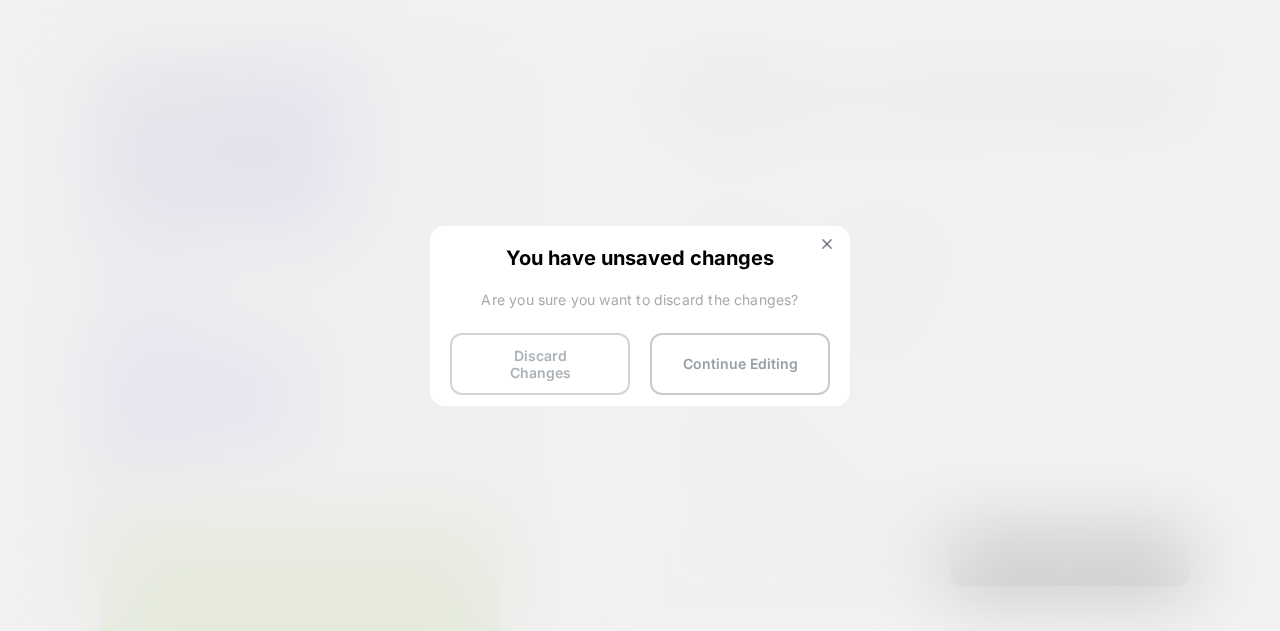 click on "Discard Changes" at bounding box center (540, 364) 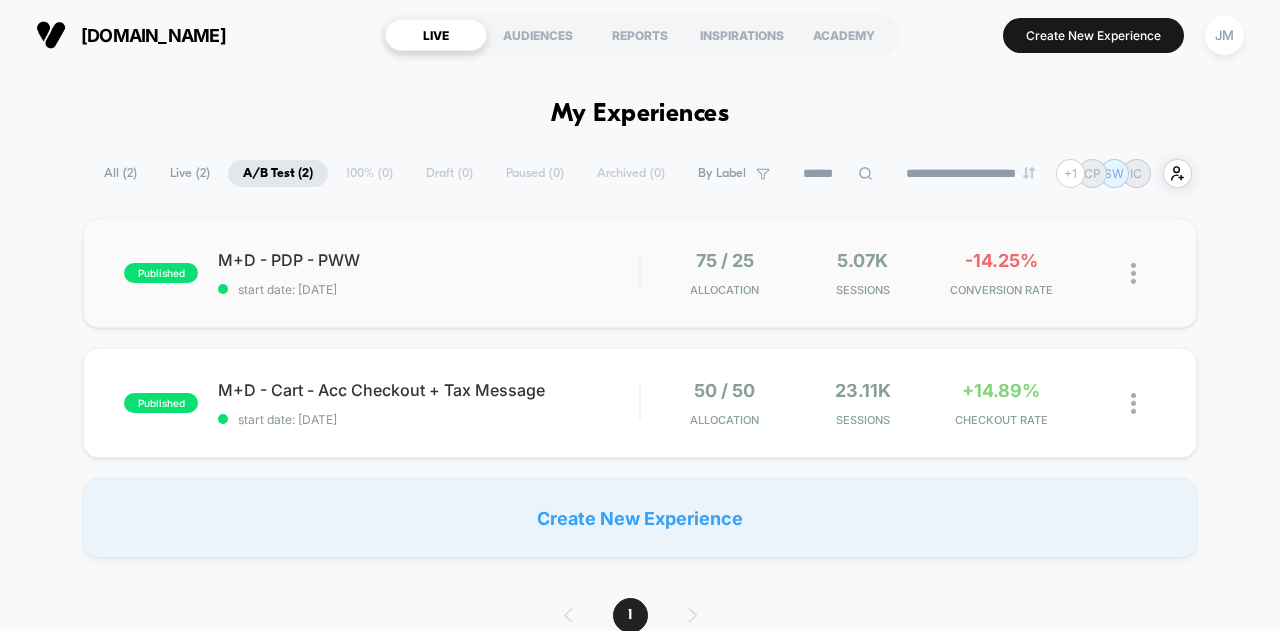 click at bounding box center (1133, 273) 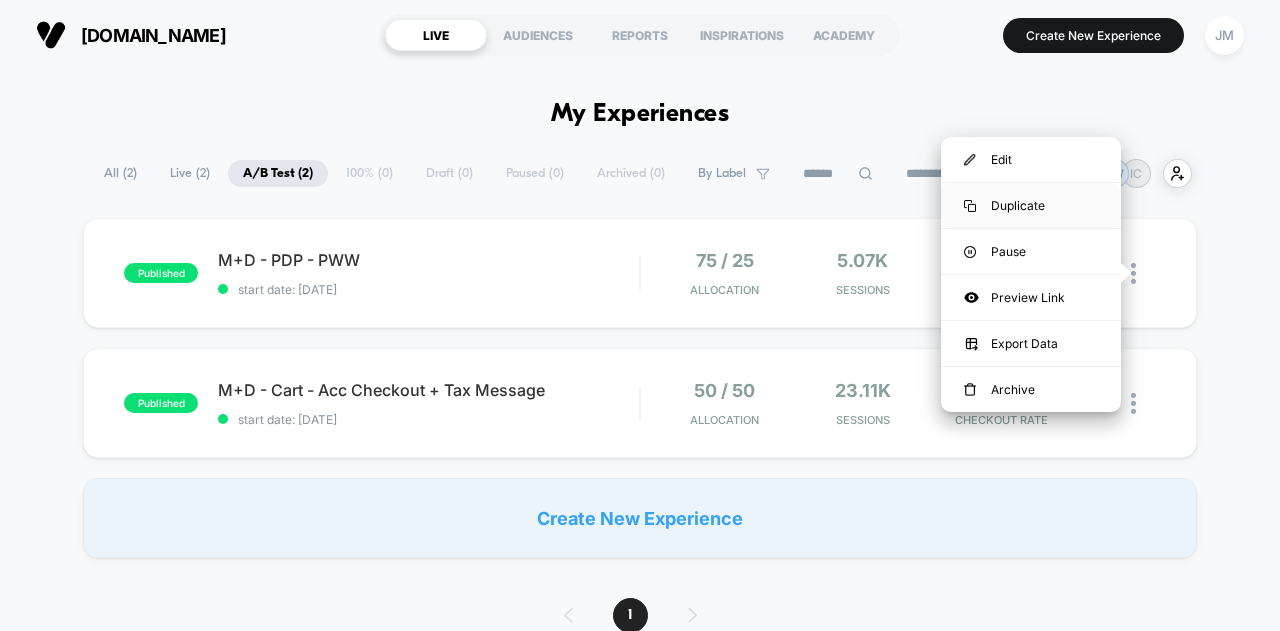 click on "Duplicate" at bounding box center (1031, 205) 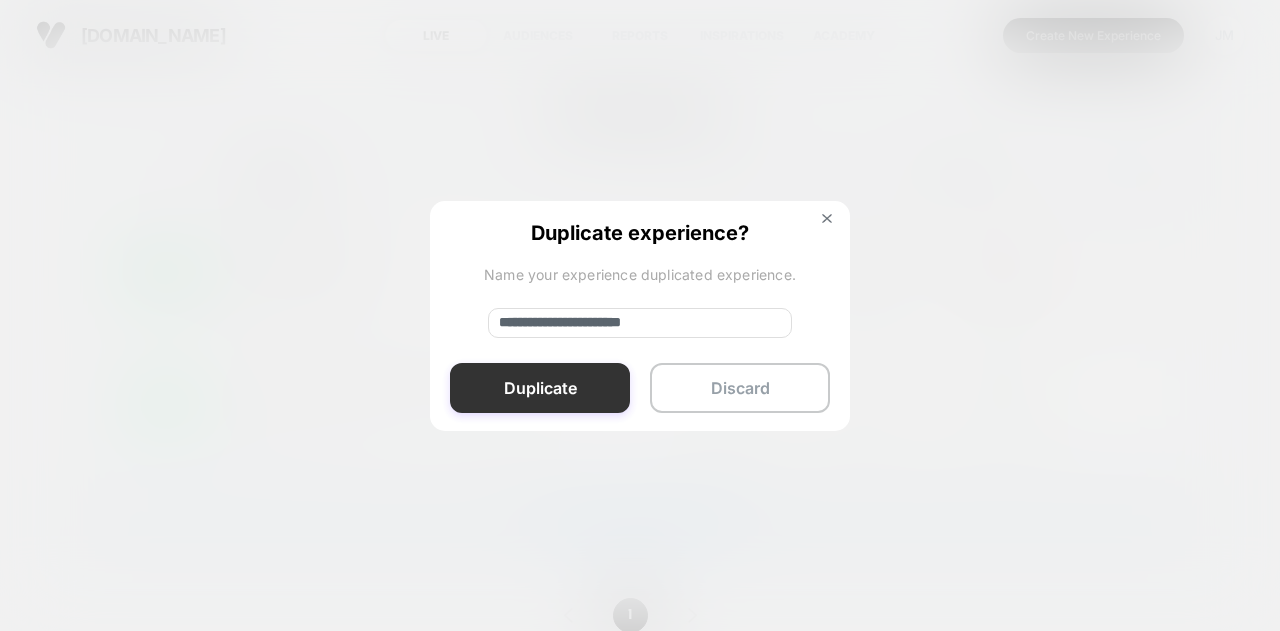 click on "Duplicate" at bounding box center [540, 388] 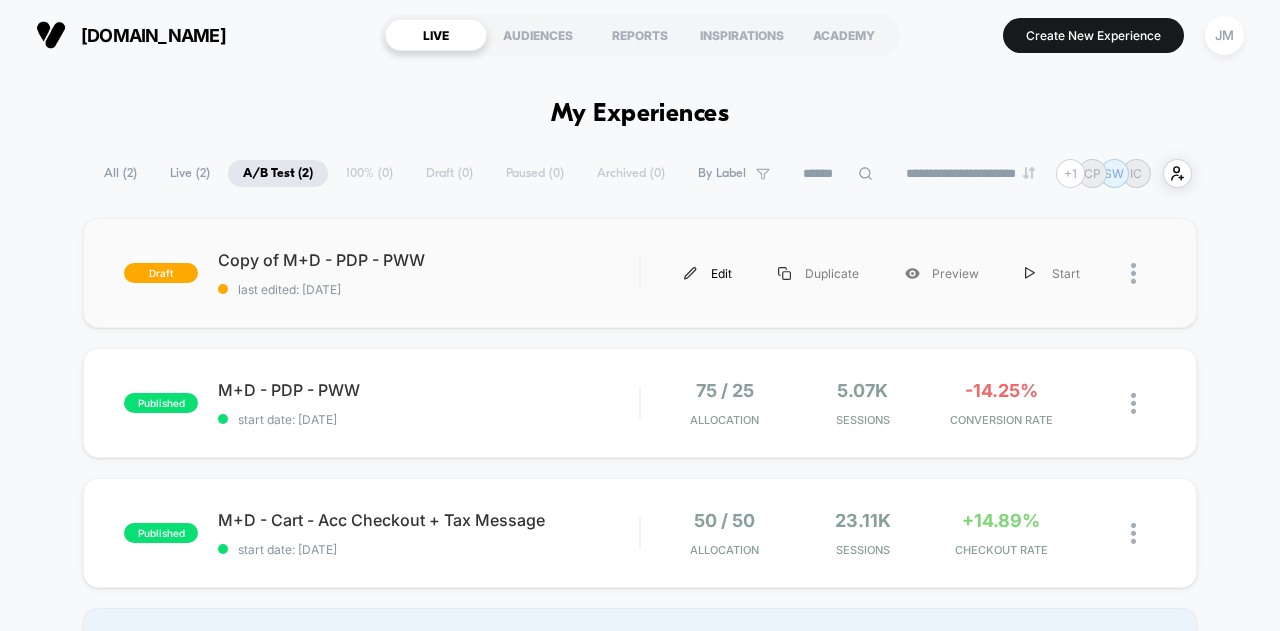 click on "Edit" at bounding box center (708, 273) 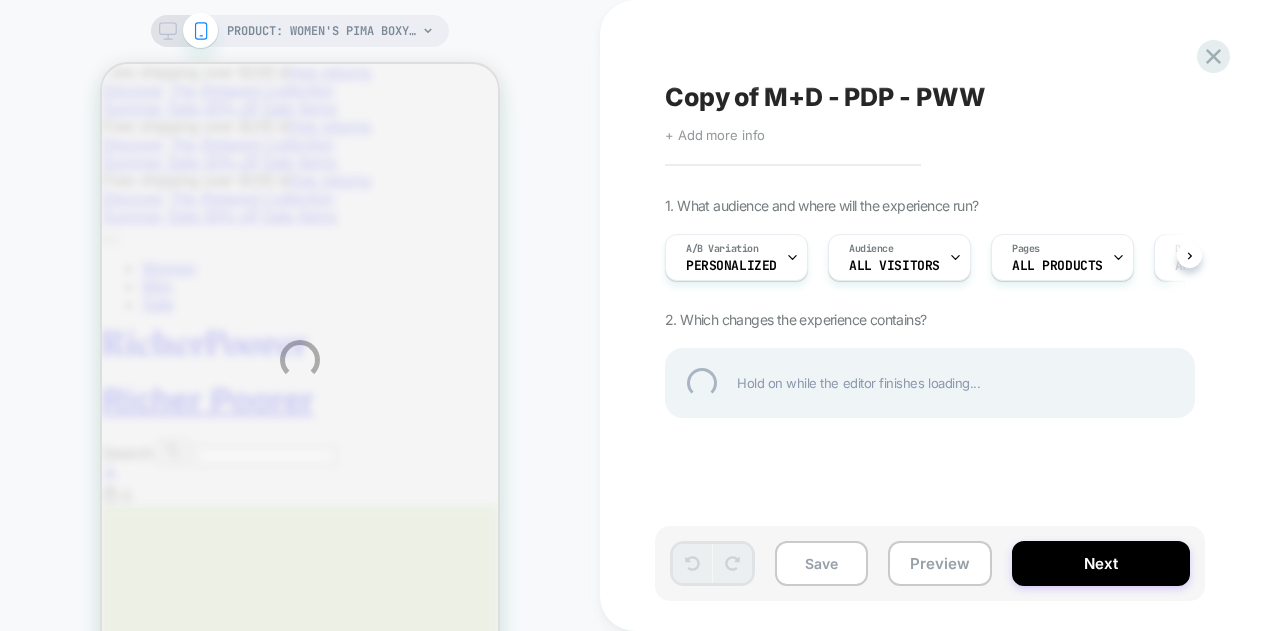 scroll, scrollTop: 0, scrollLeft: 0, axis: both 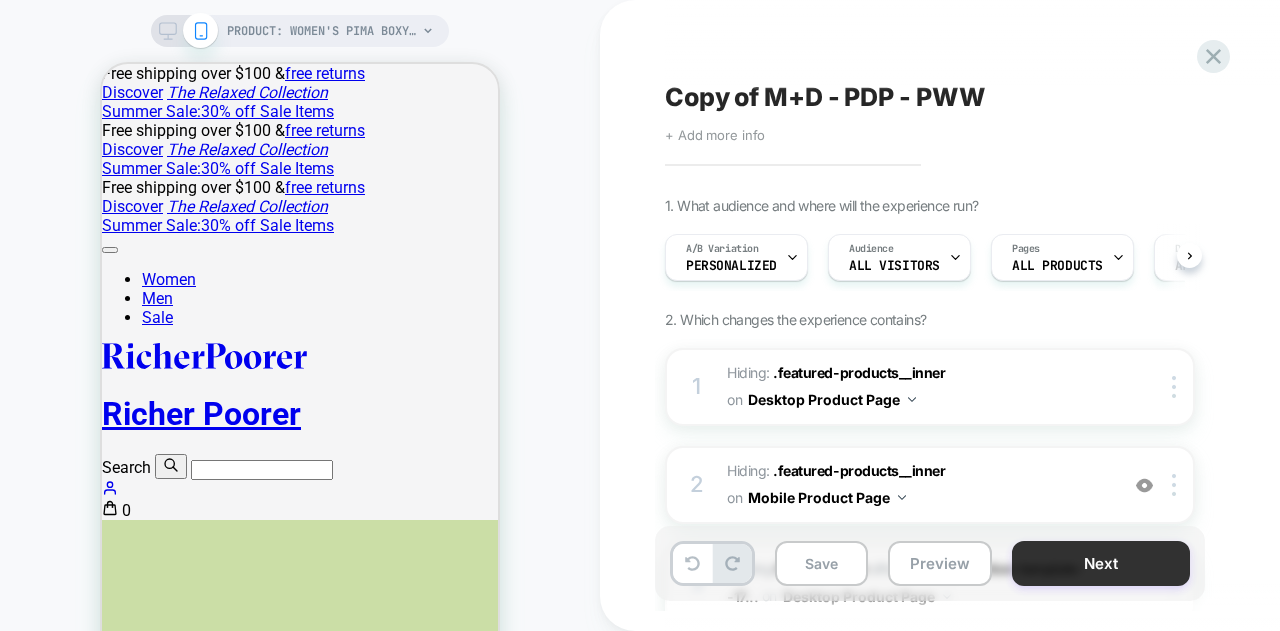 click on "Next" at bounding box center (1101, 563) 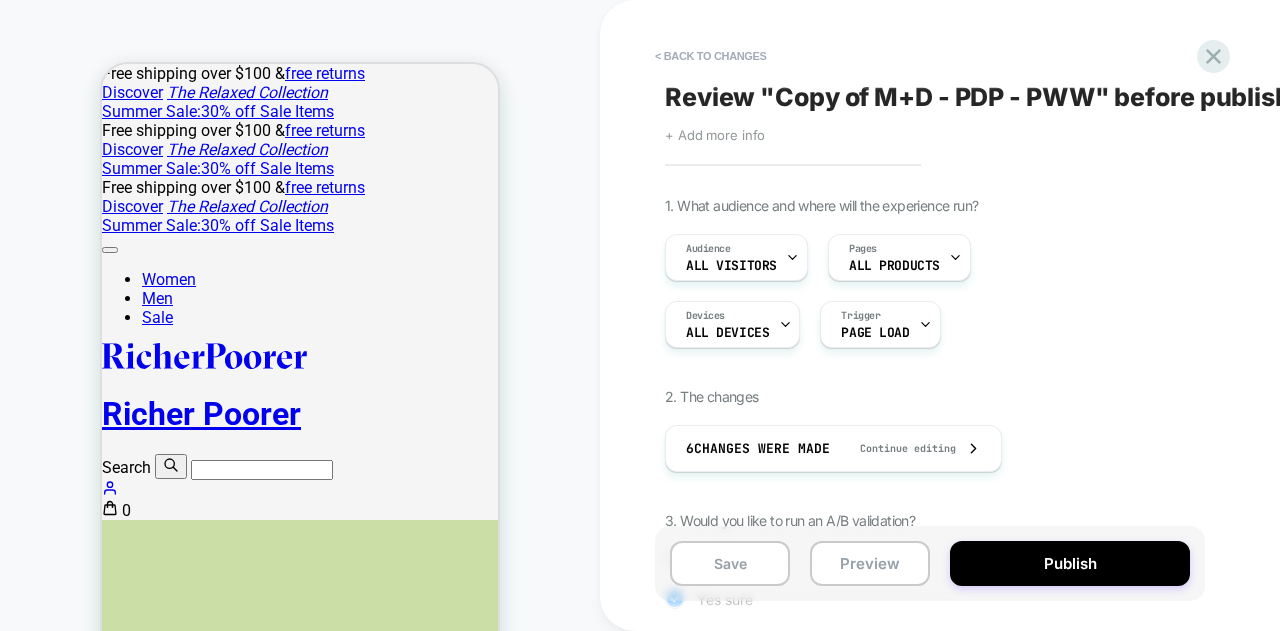 scroll, scrollTop: 0, scrollLeft: 0, axis: both 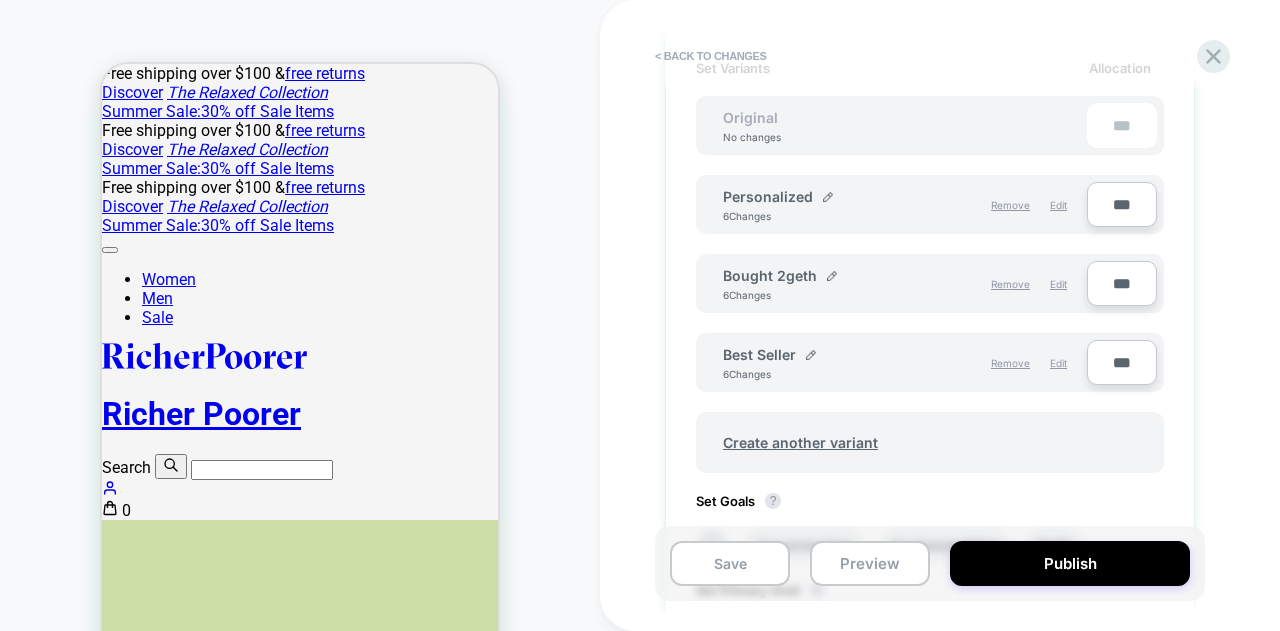 click on "***" at bounding box center [1122, 362] 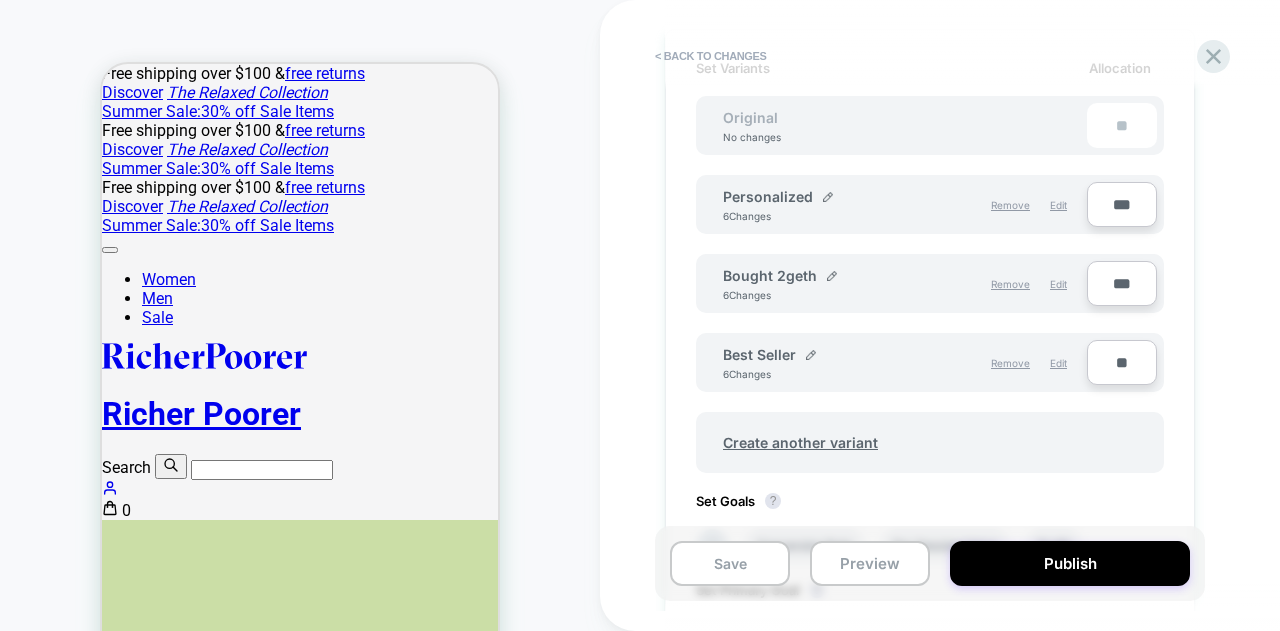 type on "**" 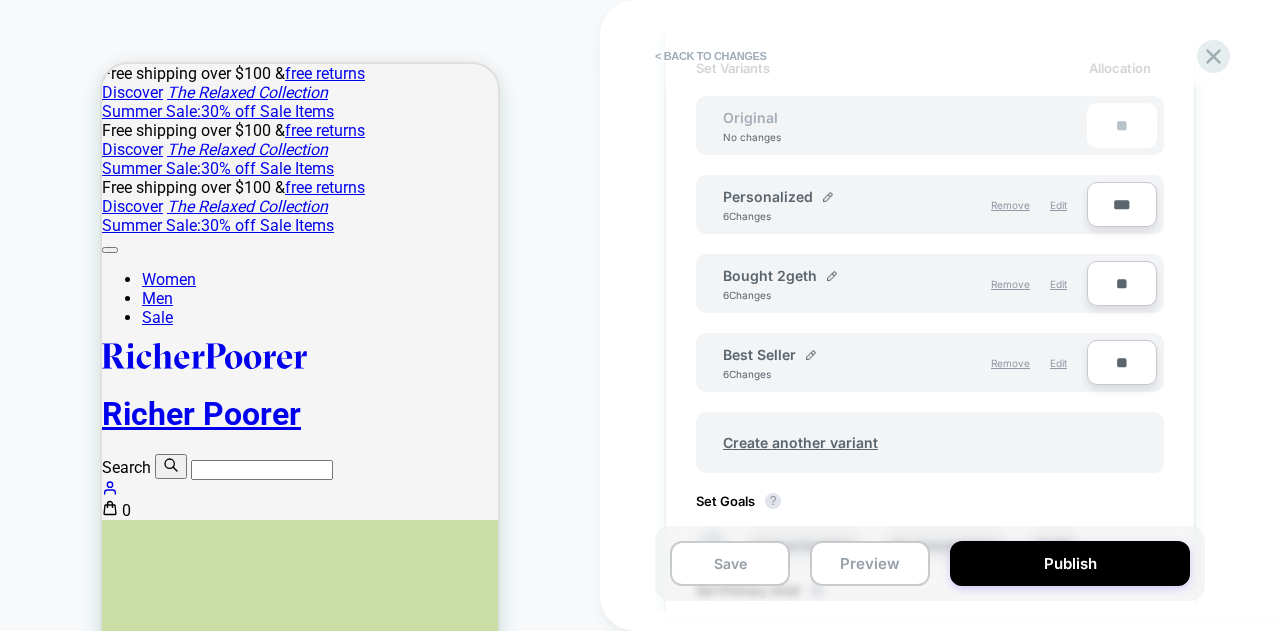 type on "**" 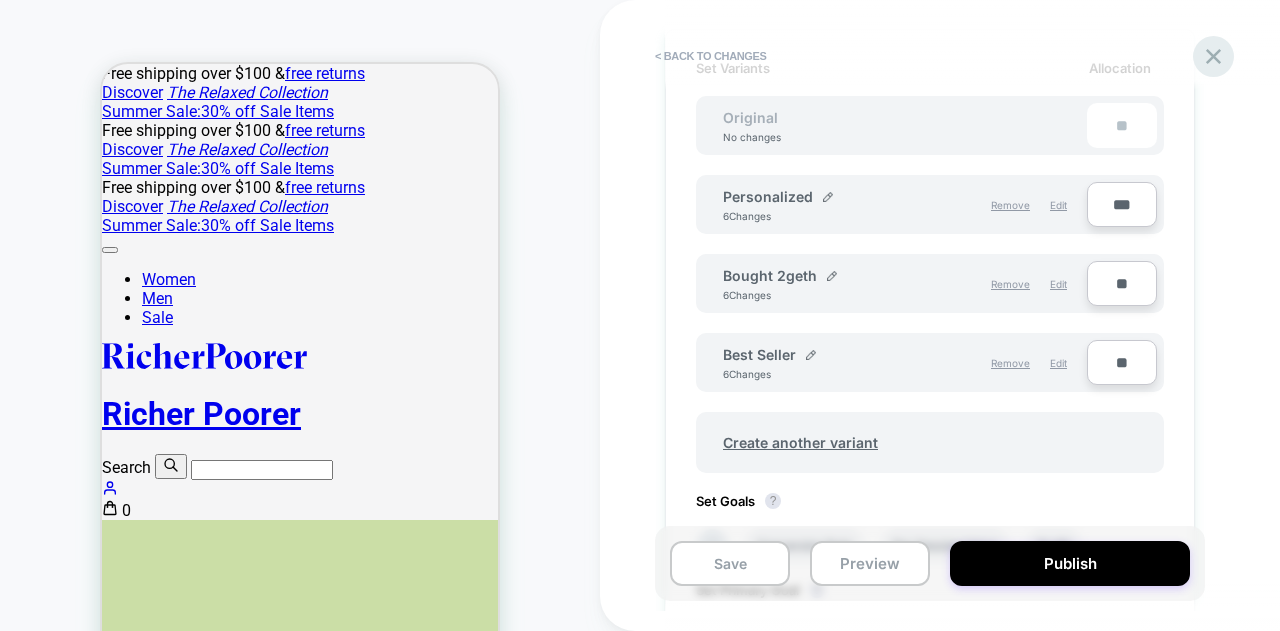 type on "***" 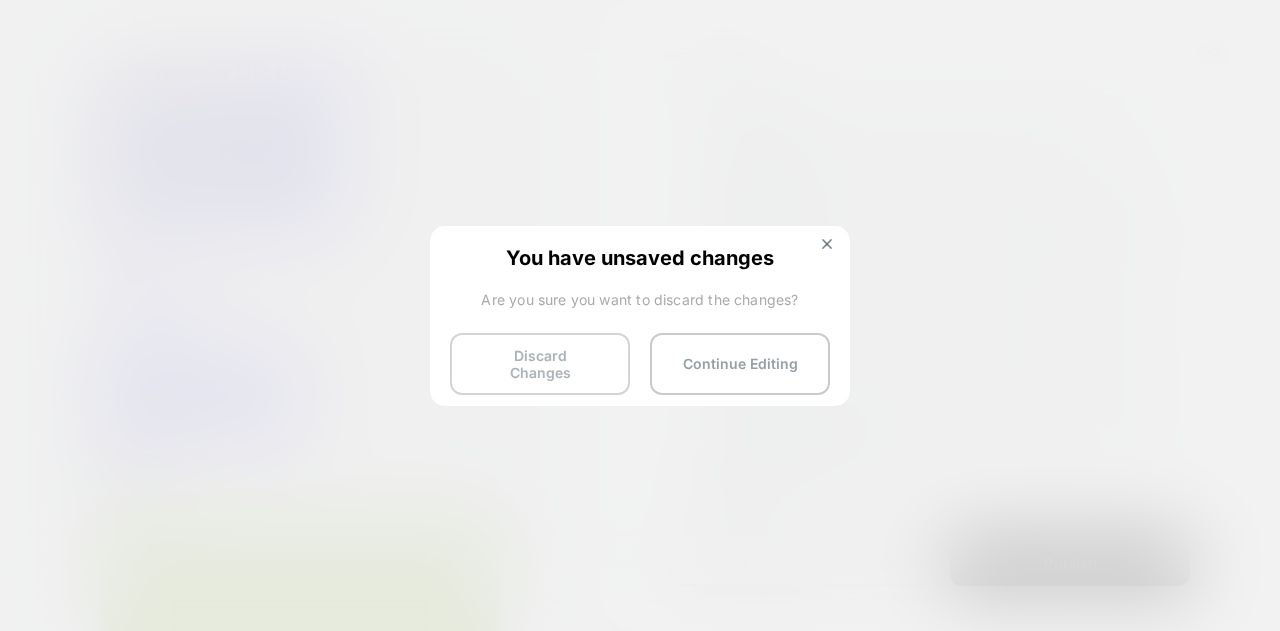 click on "Discard Changes" at bounding box center [540, 364] 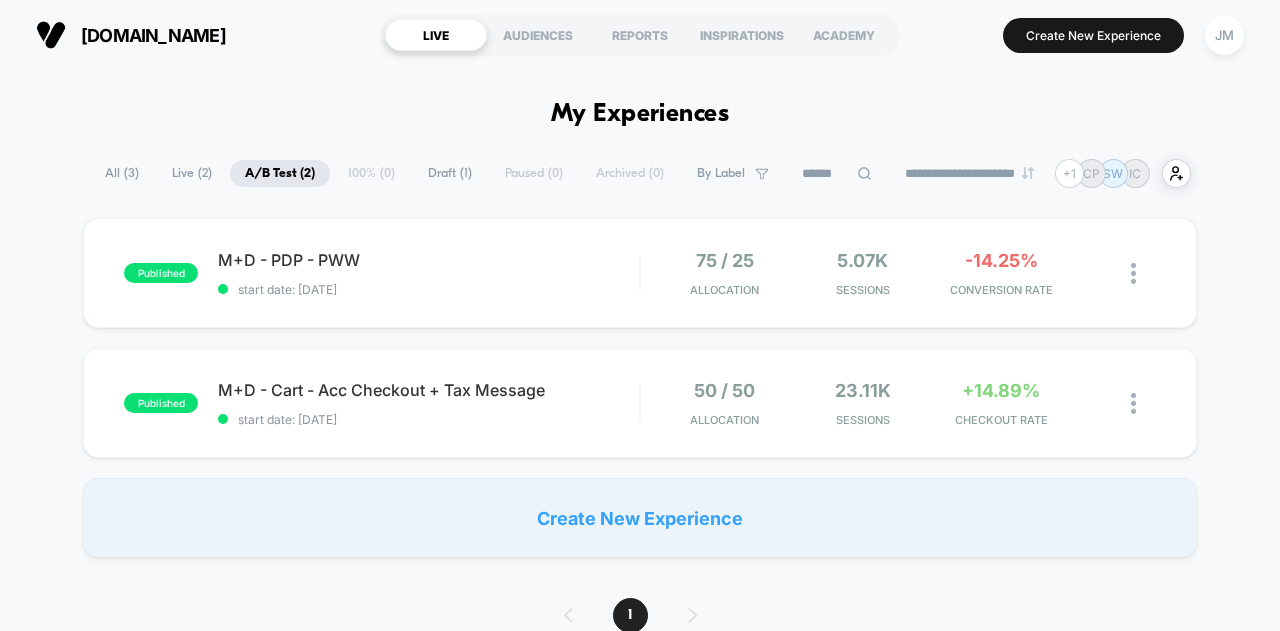 click on "Draft ( 1 )" at bounding box center [450, 173] 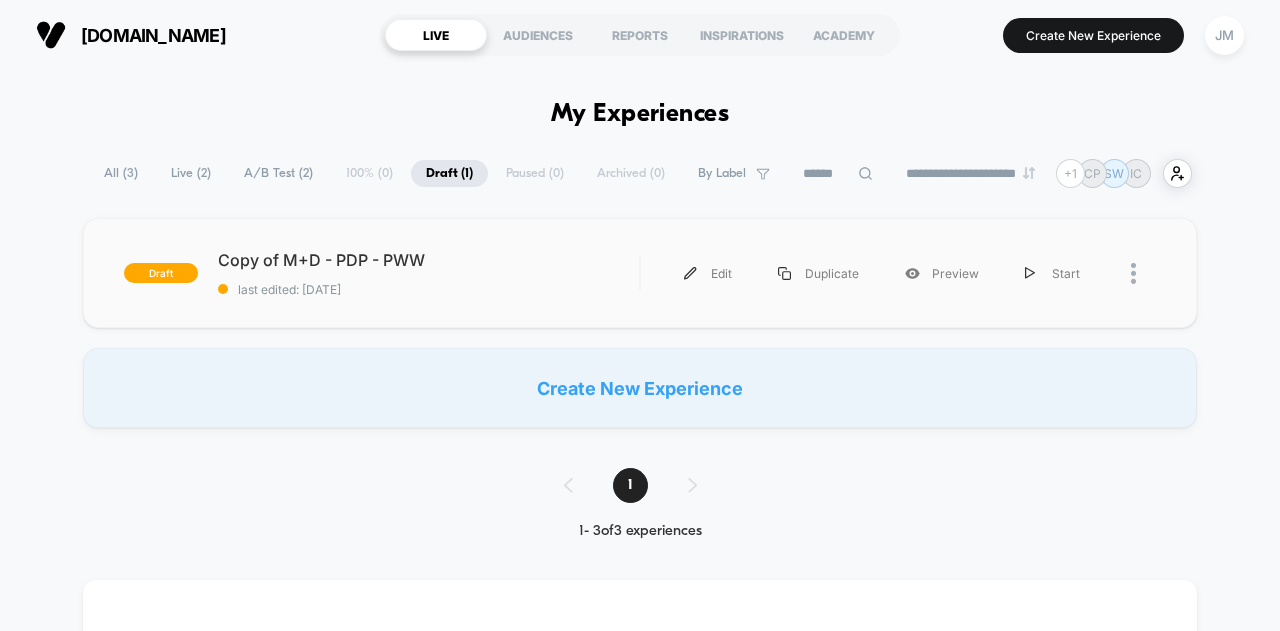 click at bounding box center [1143, 273] 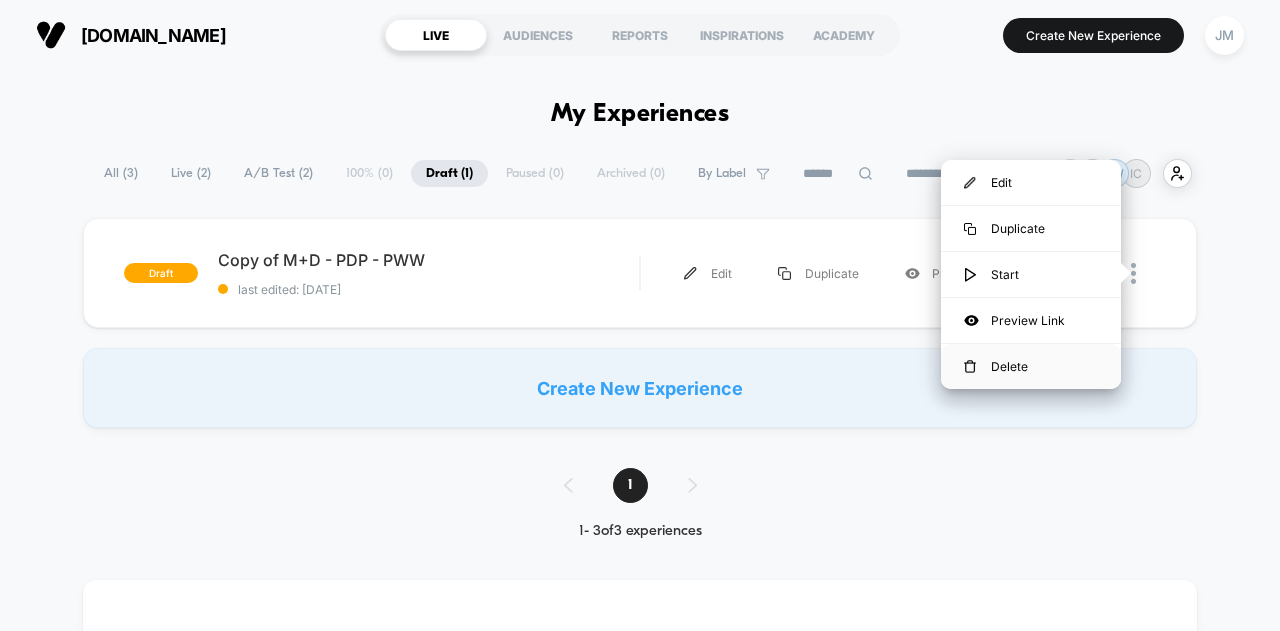 click on "Delete" at bounding box center (1031, 366) 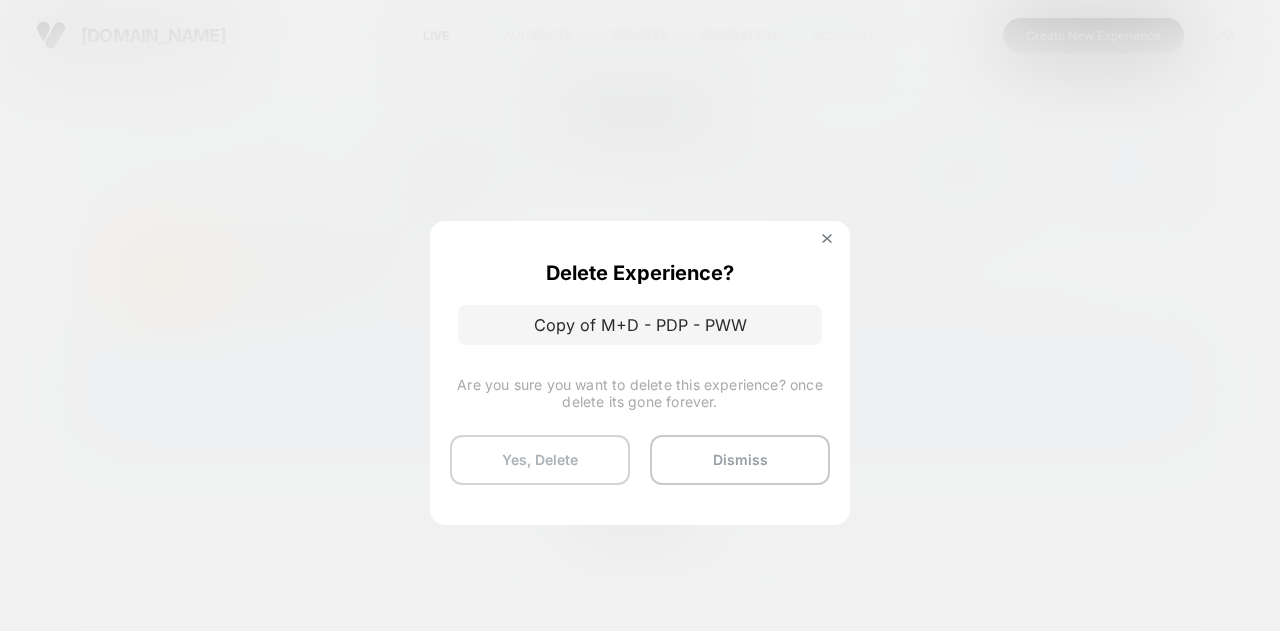 click on "Yes, Delete" at bounding box center [540, 460] 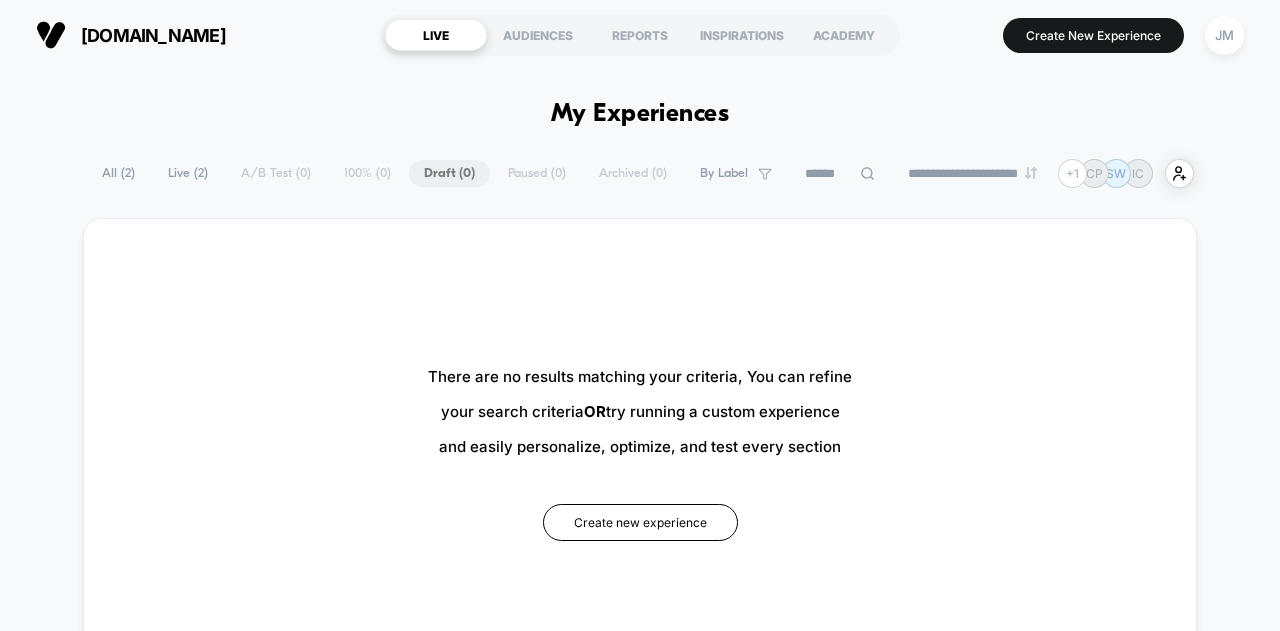 click on "Live ( 2 )" at bounding box center (188, 173) 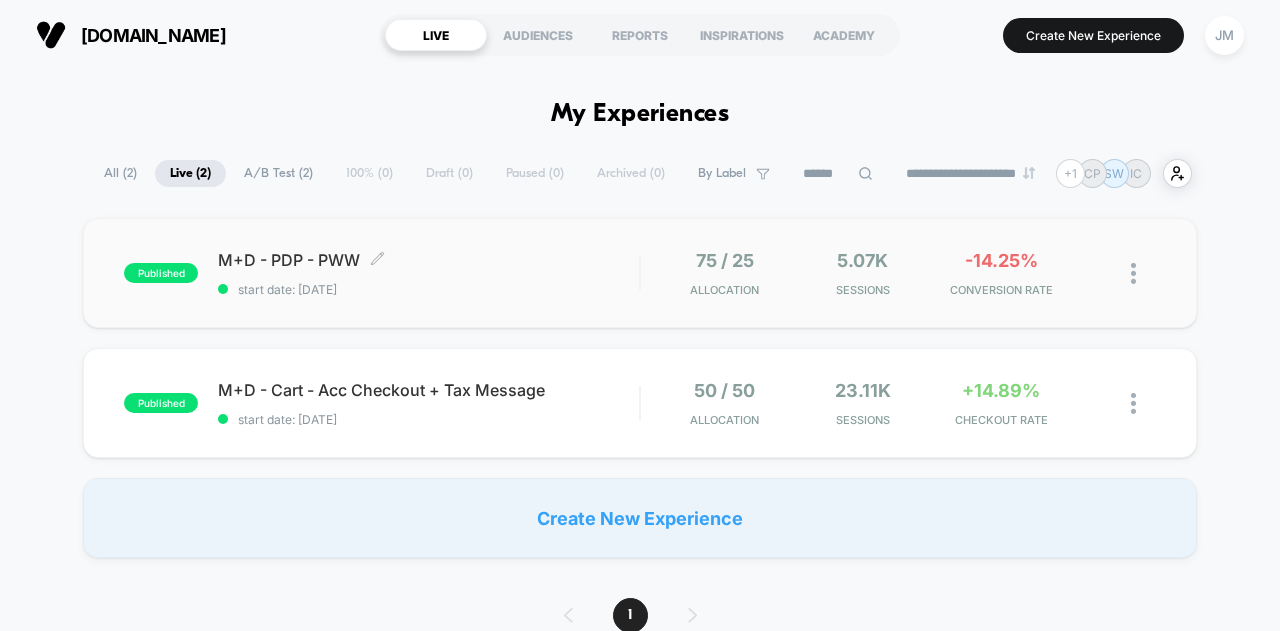 click on "M+D - PDP - PWW  Click to edit experience details Click to edit experience details start date: [DATE]" at bounding box center [428, 273] 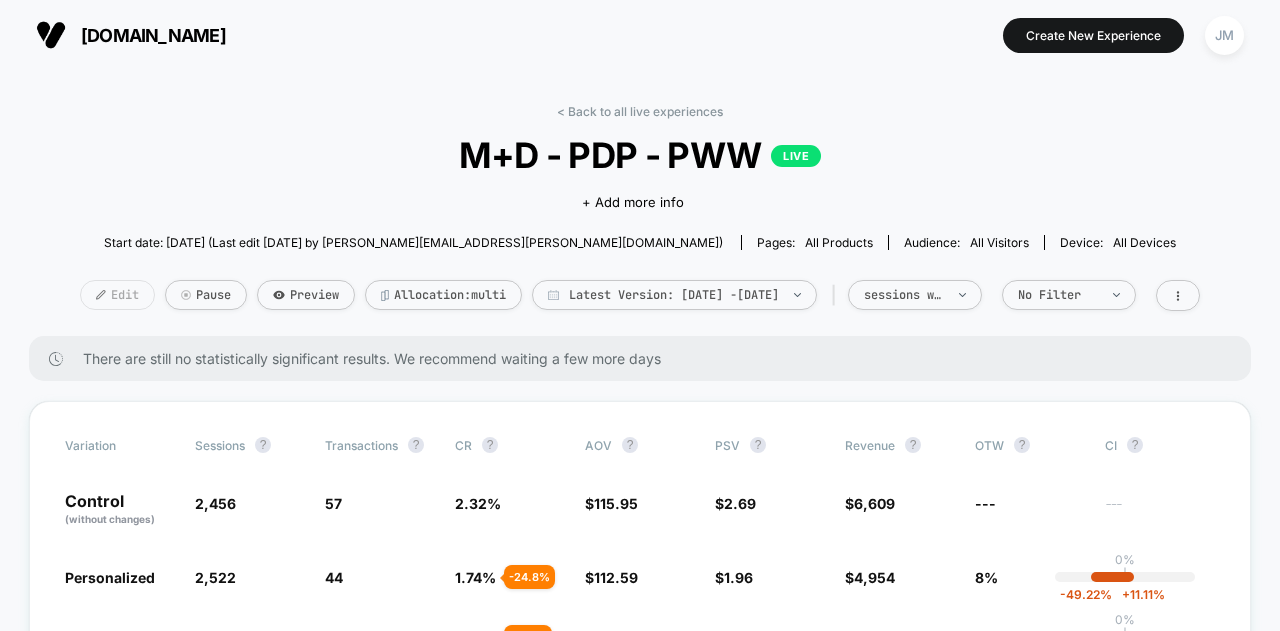 click at bounding box center [101, 295] 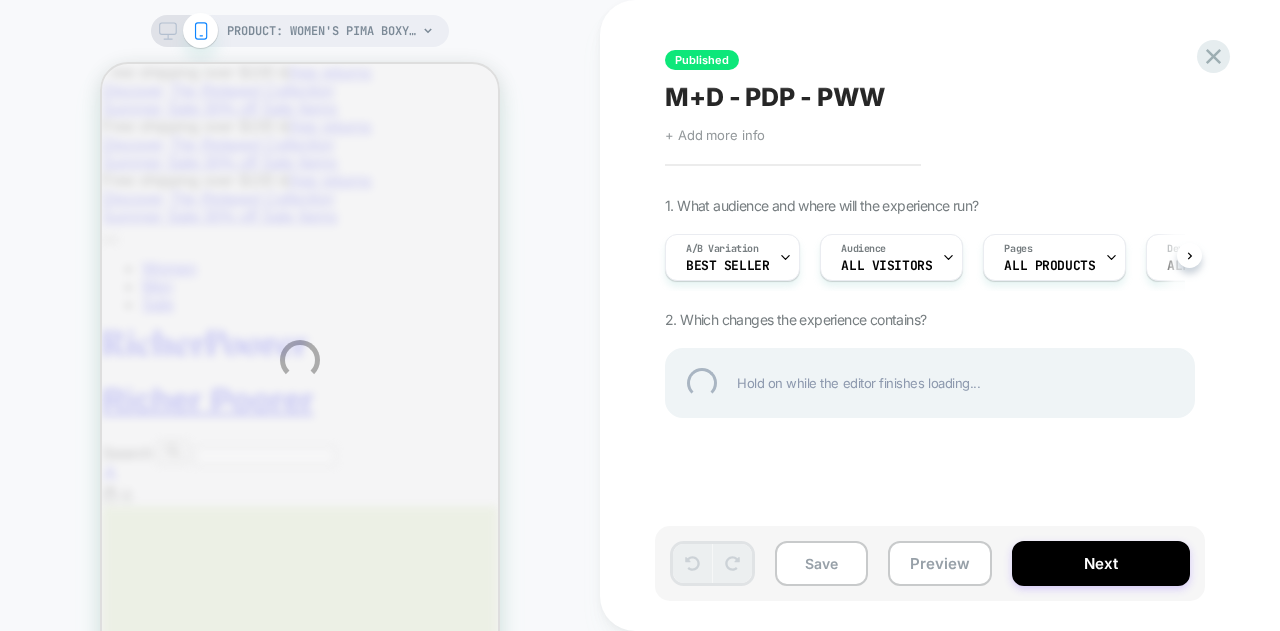 scroll, scrollTop: 0, scrollLeft: 0, axis: both 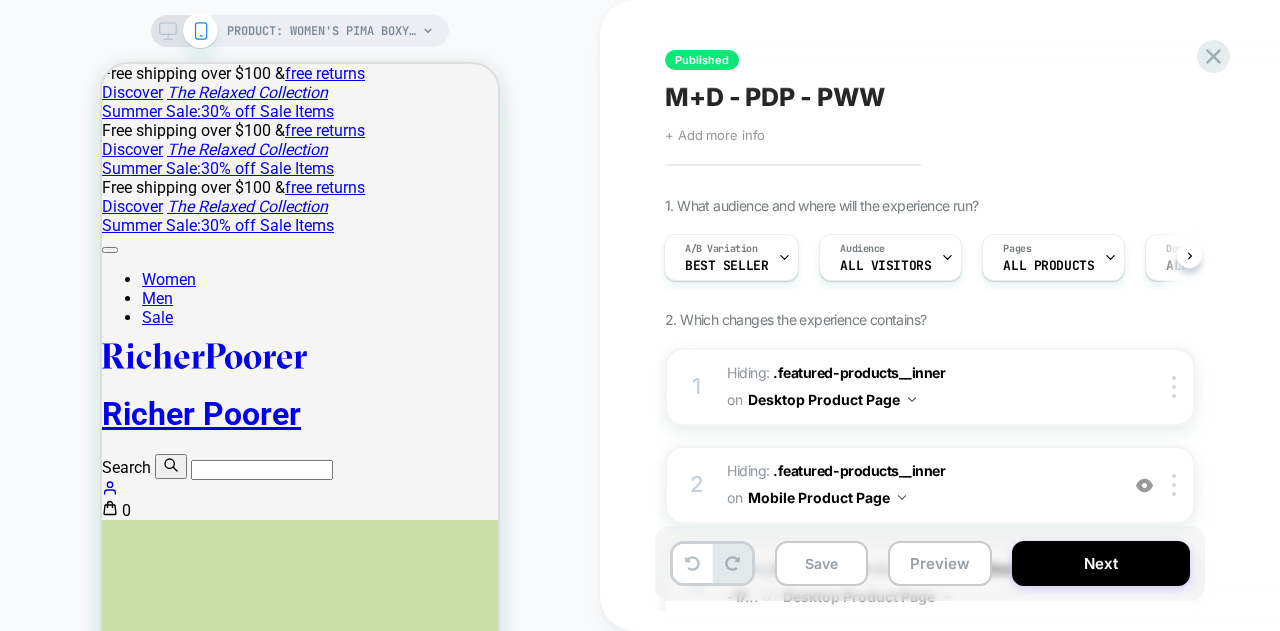 click on "Next" at bounding box center [1101, 563] 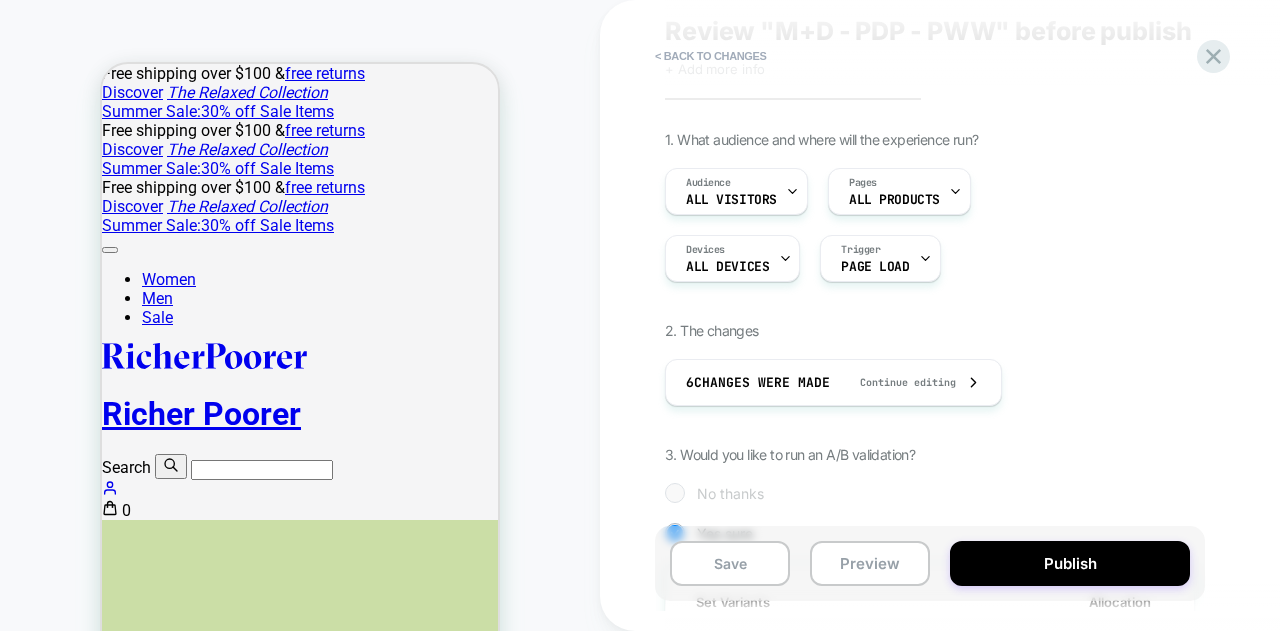 scroll, scrollTop: 500, scrollLeft: 0, axis: vertical 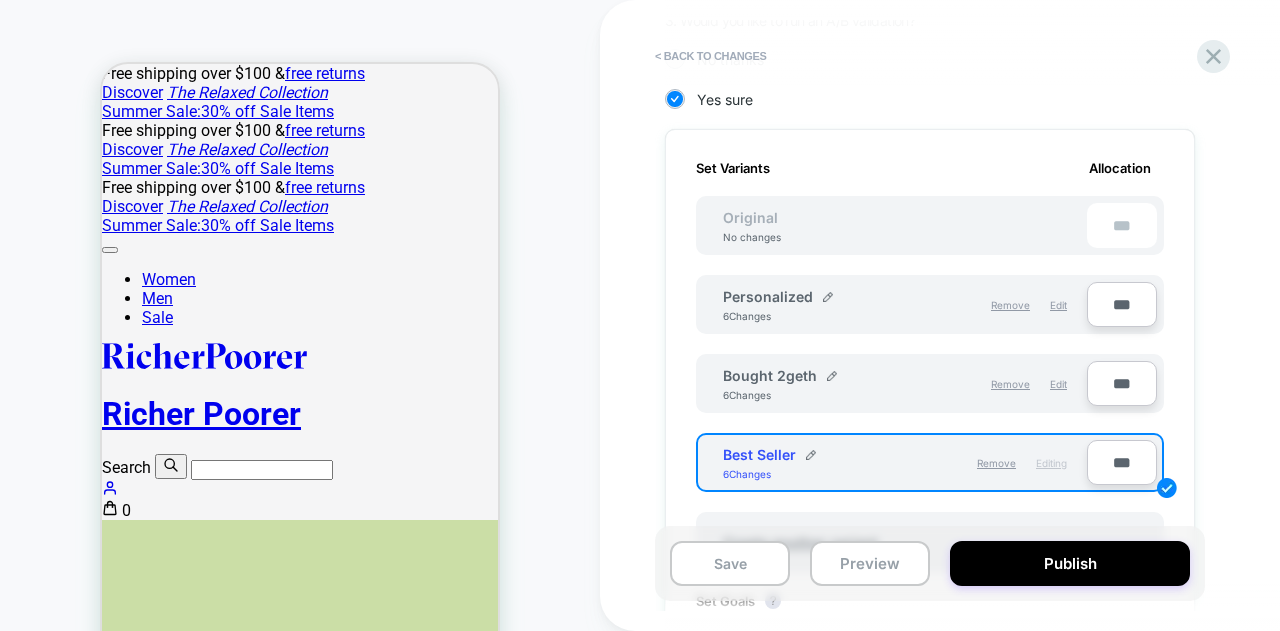 click on "***" at bounding box center [1122, 304] 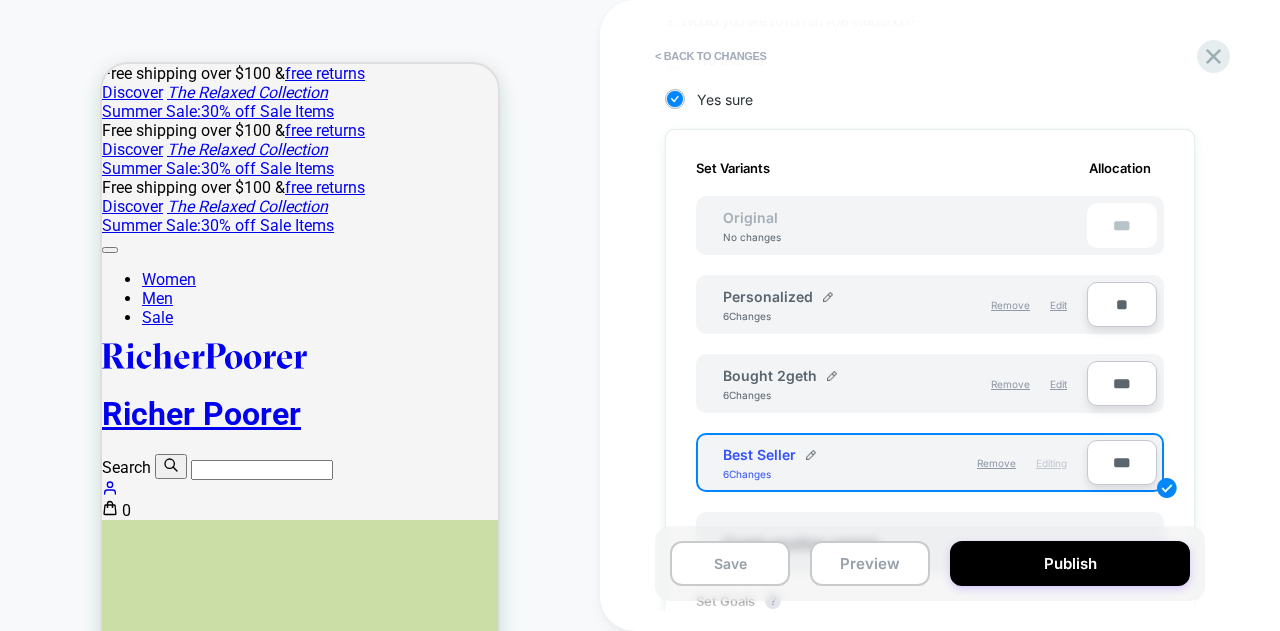 type on "**" 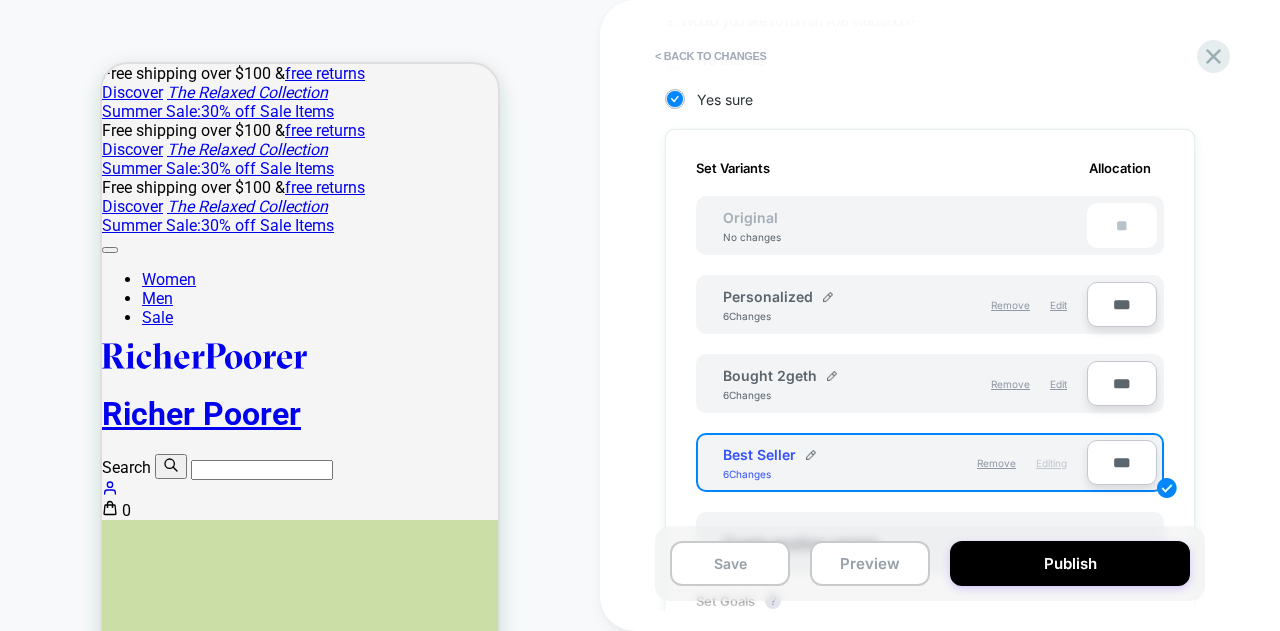 type on "***" 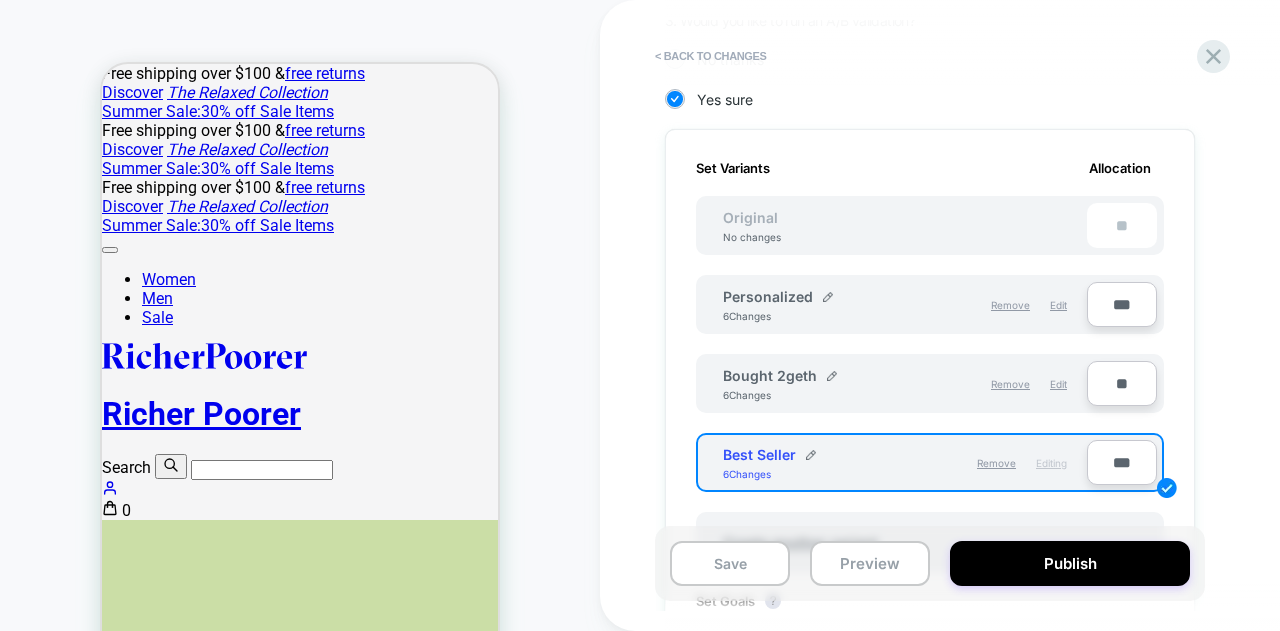 type on "**" 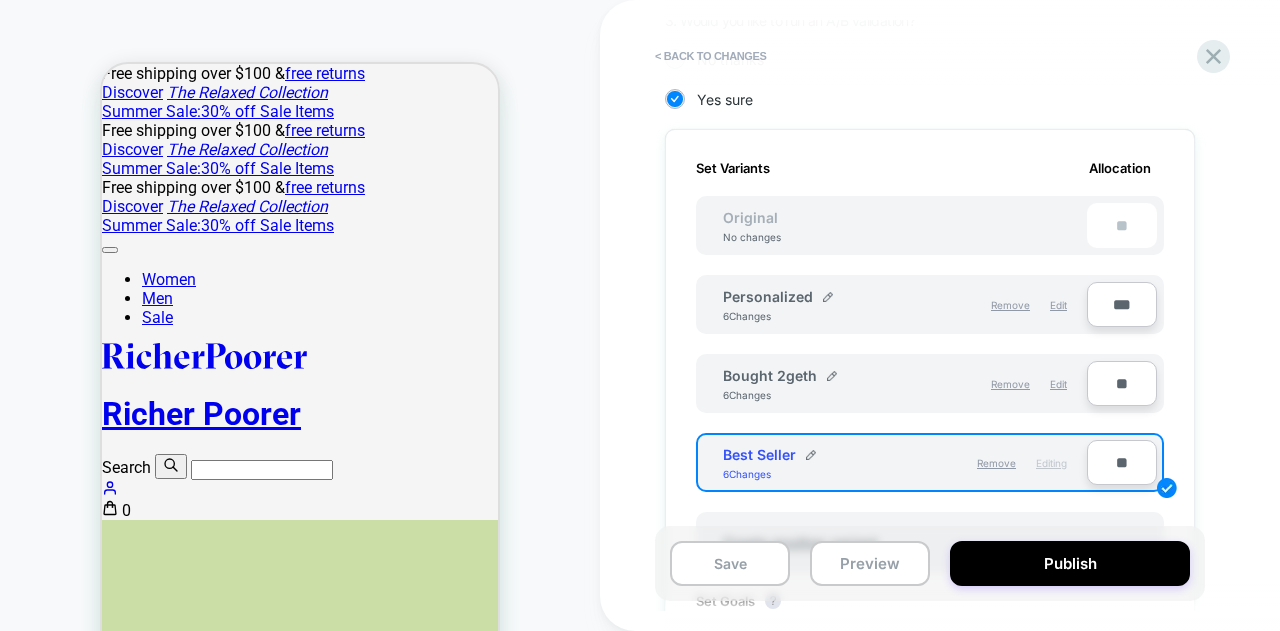 type on "**" 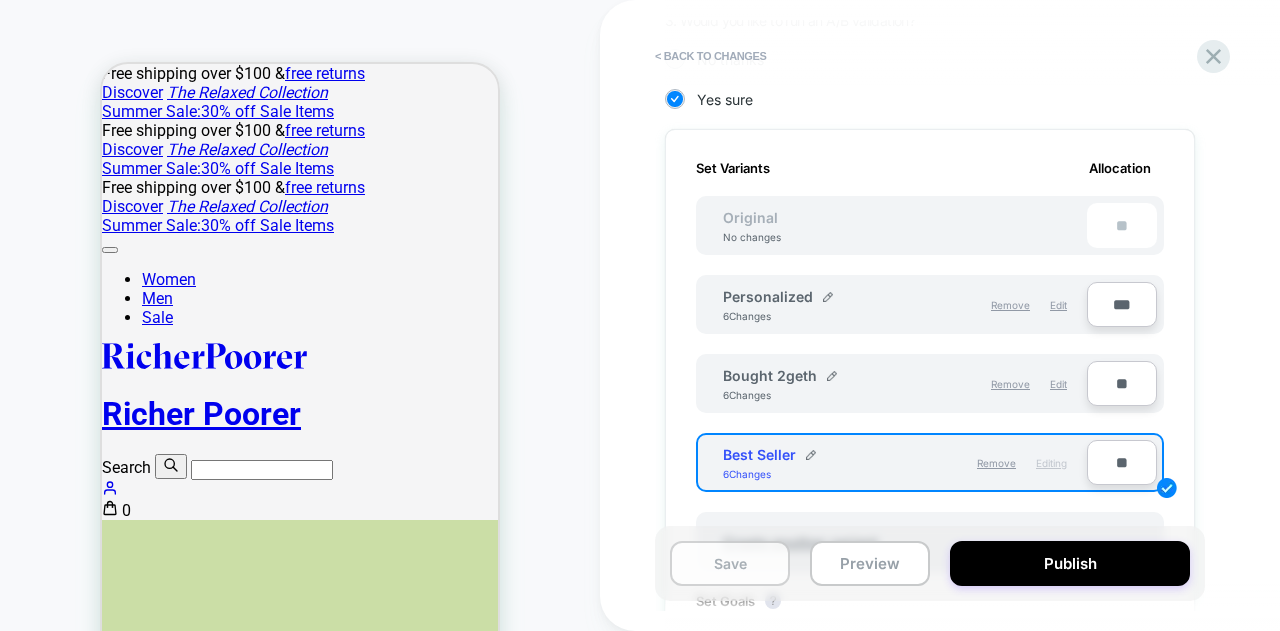 click on "Save" at bounding box center (730, 563) 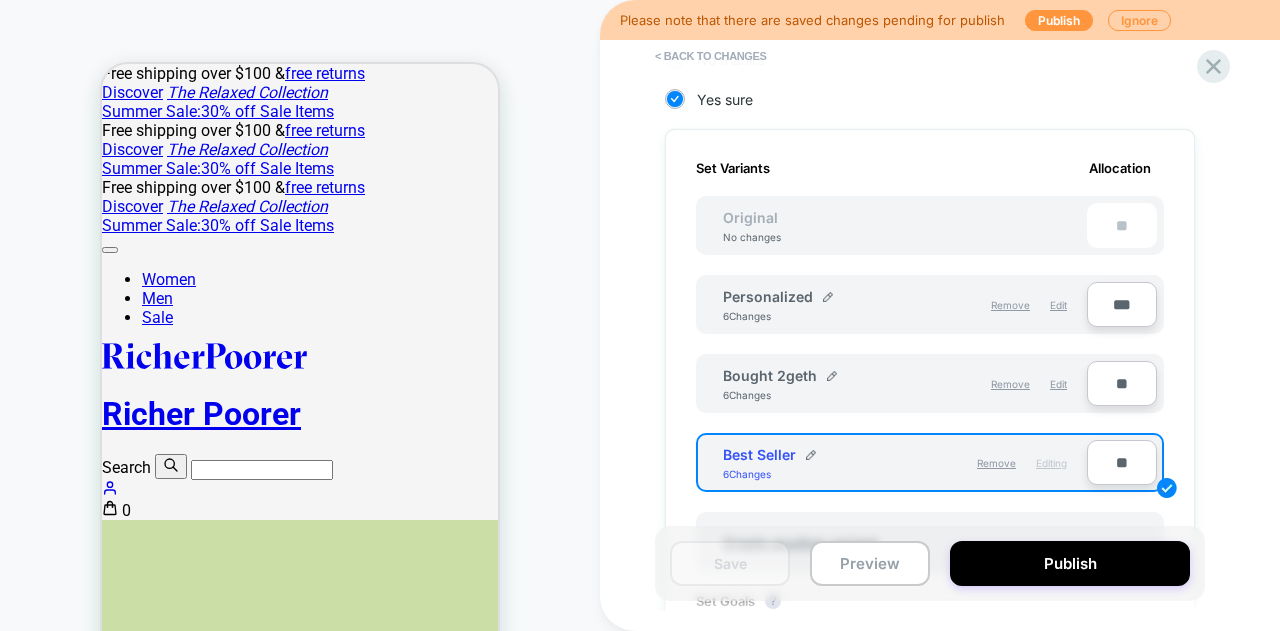 scroll, scrollTop: 700, scrollLeft: 0, axis: vertical 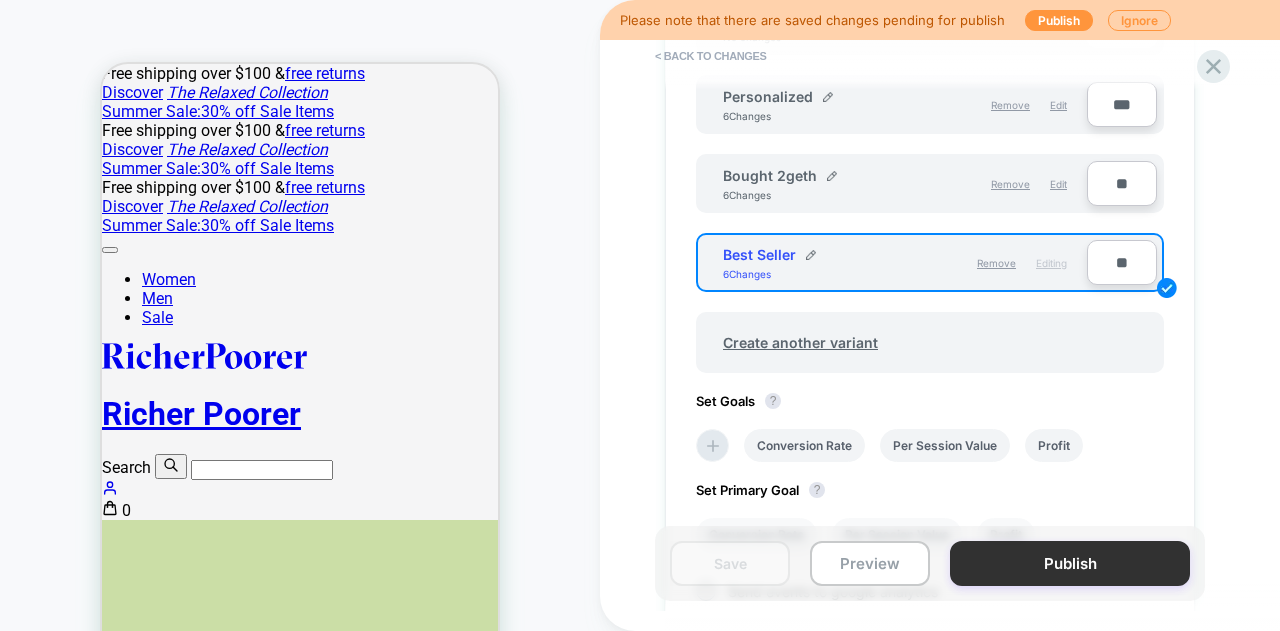 click on "Publish" at bounding box center (1070, 563) 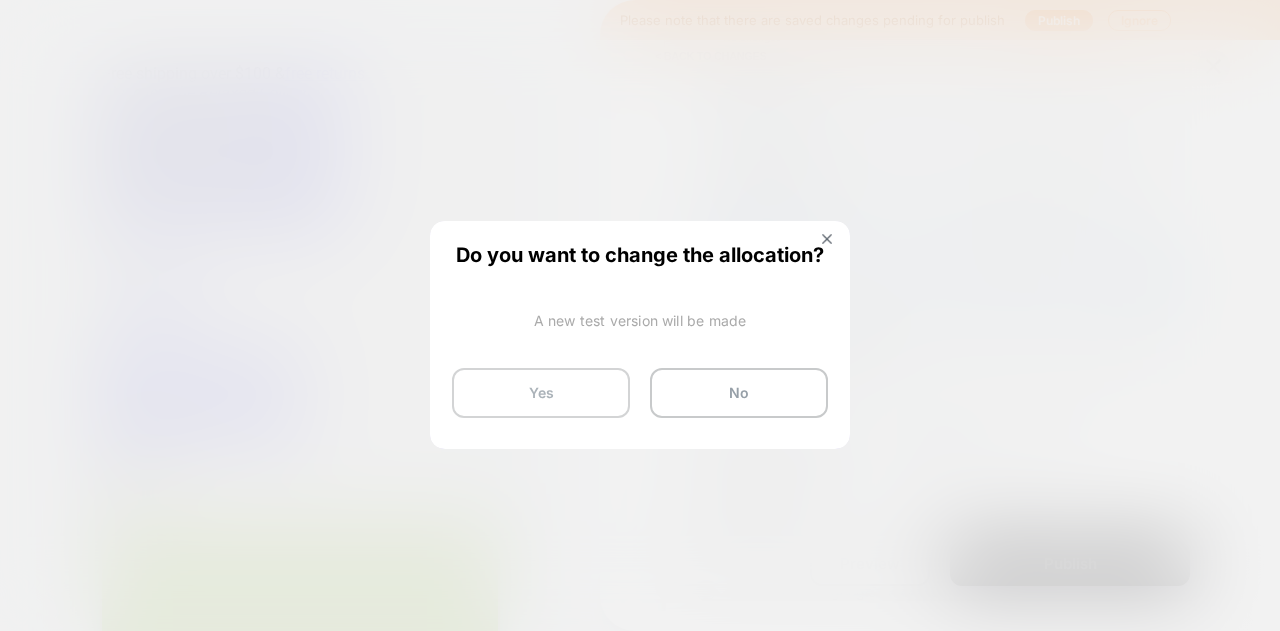 click on "Yes" at bounding box center [541, 393] 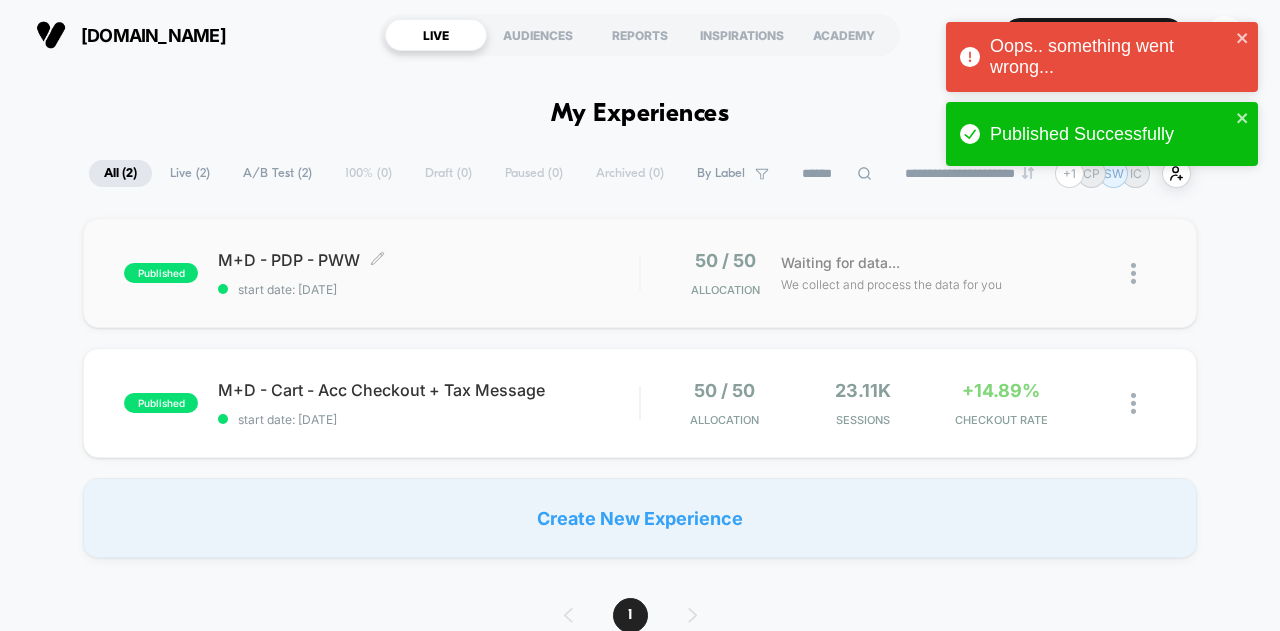 click on "M+D - PDP - PWW  Click to edit experience details Click to edit experience details start date: [DATE]" at bounding box center [428, 273] 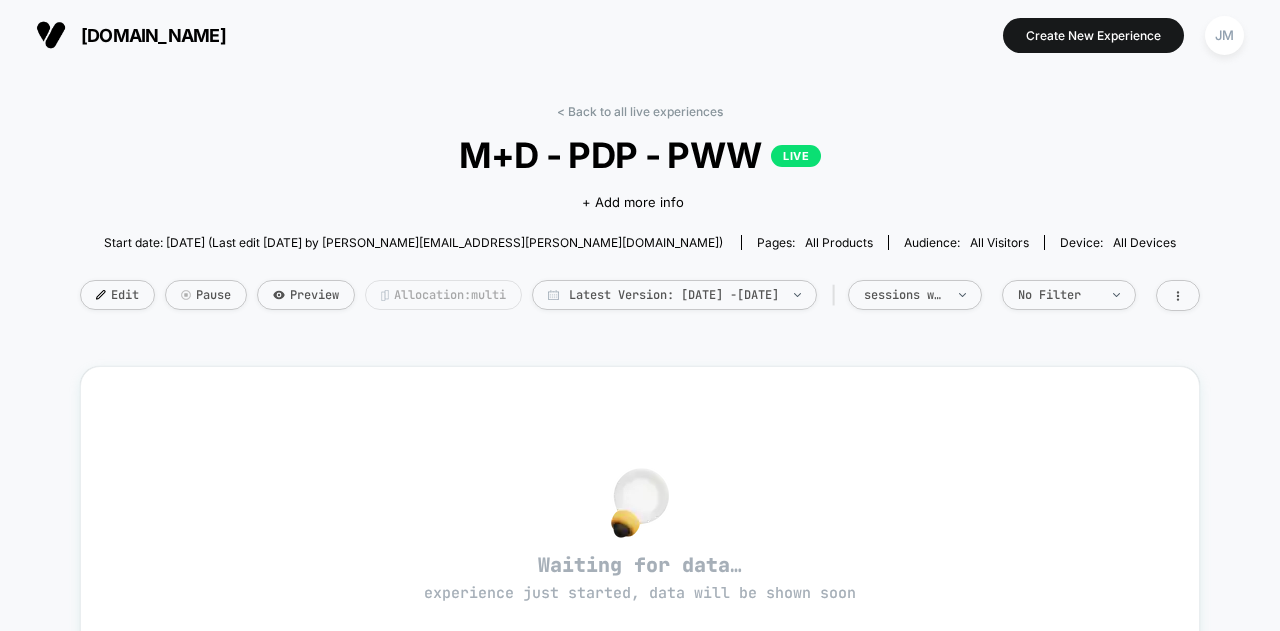 click on "Allocation:  multi" at bounding box center [443, 295] 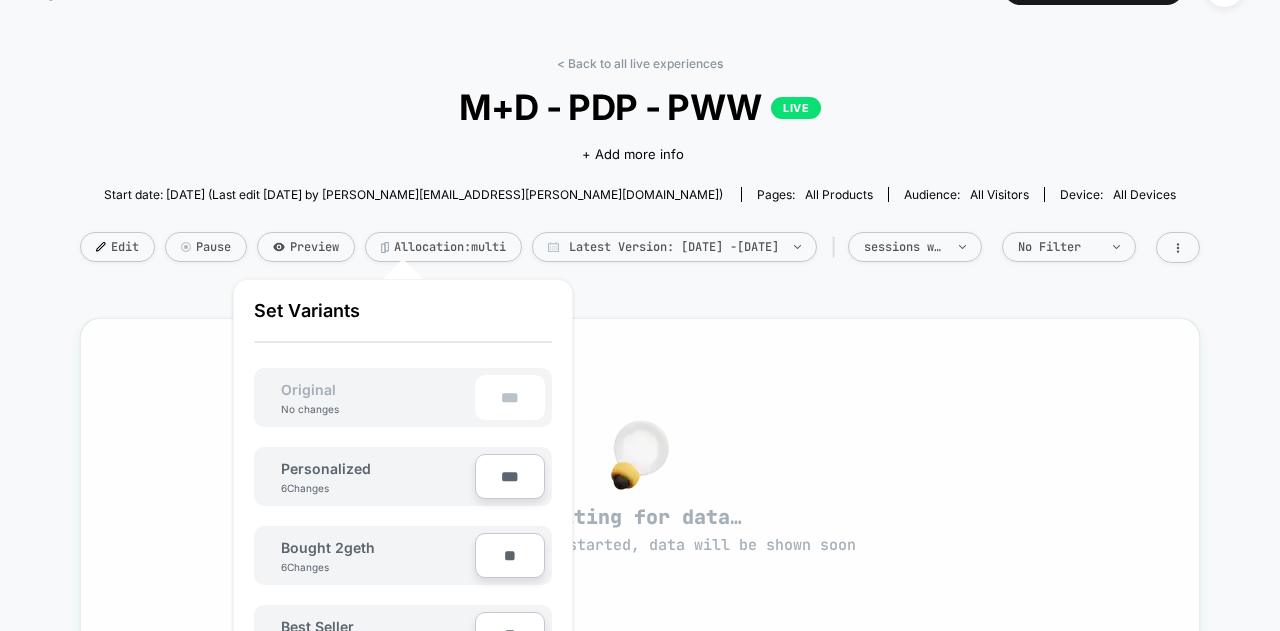 scroll, scrollTop: 0, scrollLeft: 0, axis: both 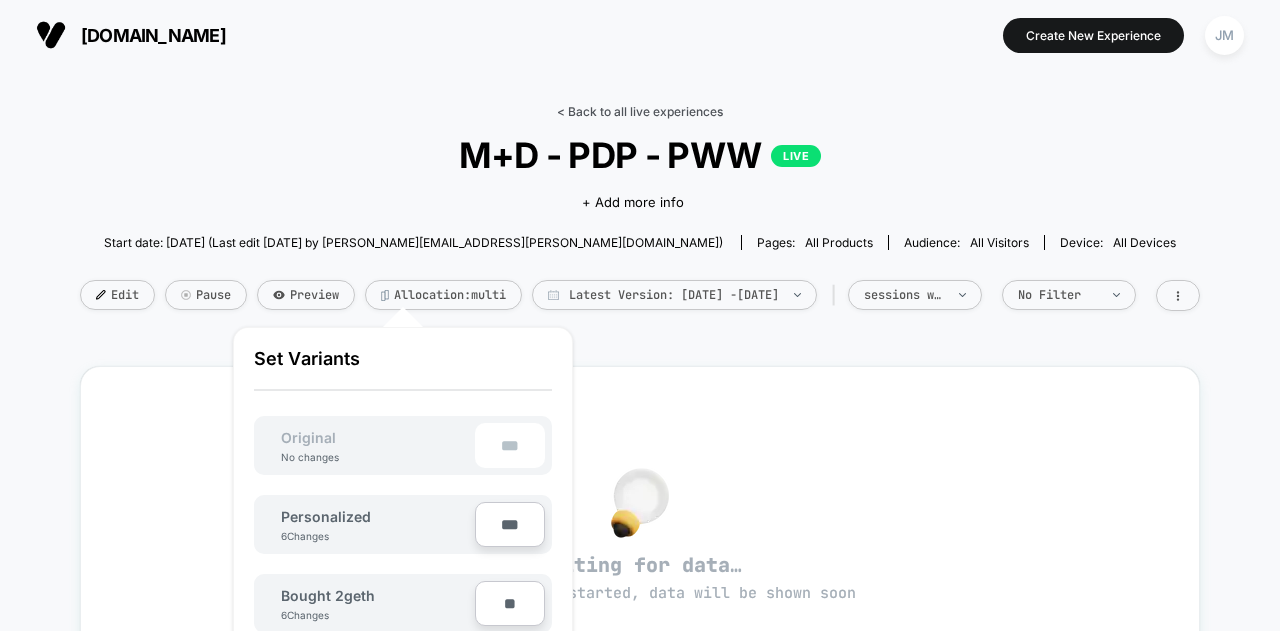 click on "< Back to all live experiences" at bounding box center (640, 111) 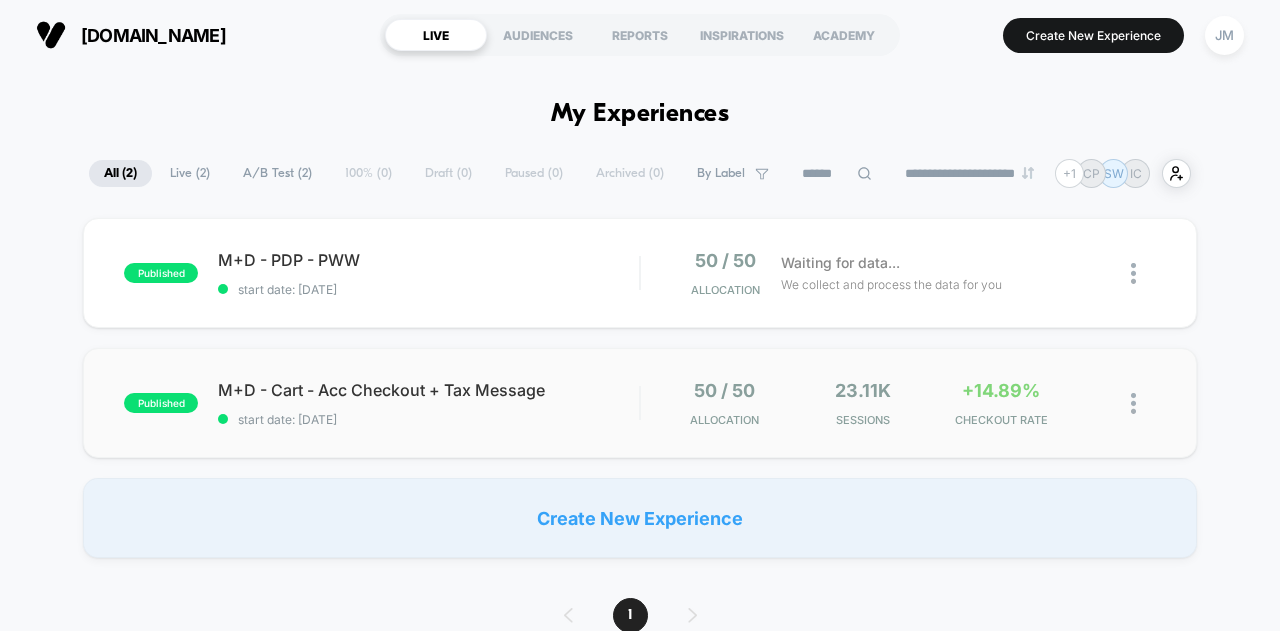 click on "published M+D - Cart - Acc Checkout + Tax Message start date: [DATE] 50 / 50 Allocation 23.11k Sessions +14.89% CHECKOUT RATE" at bounding box center (640, 403) 